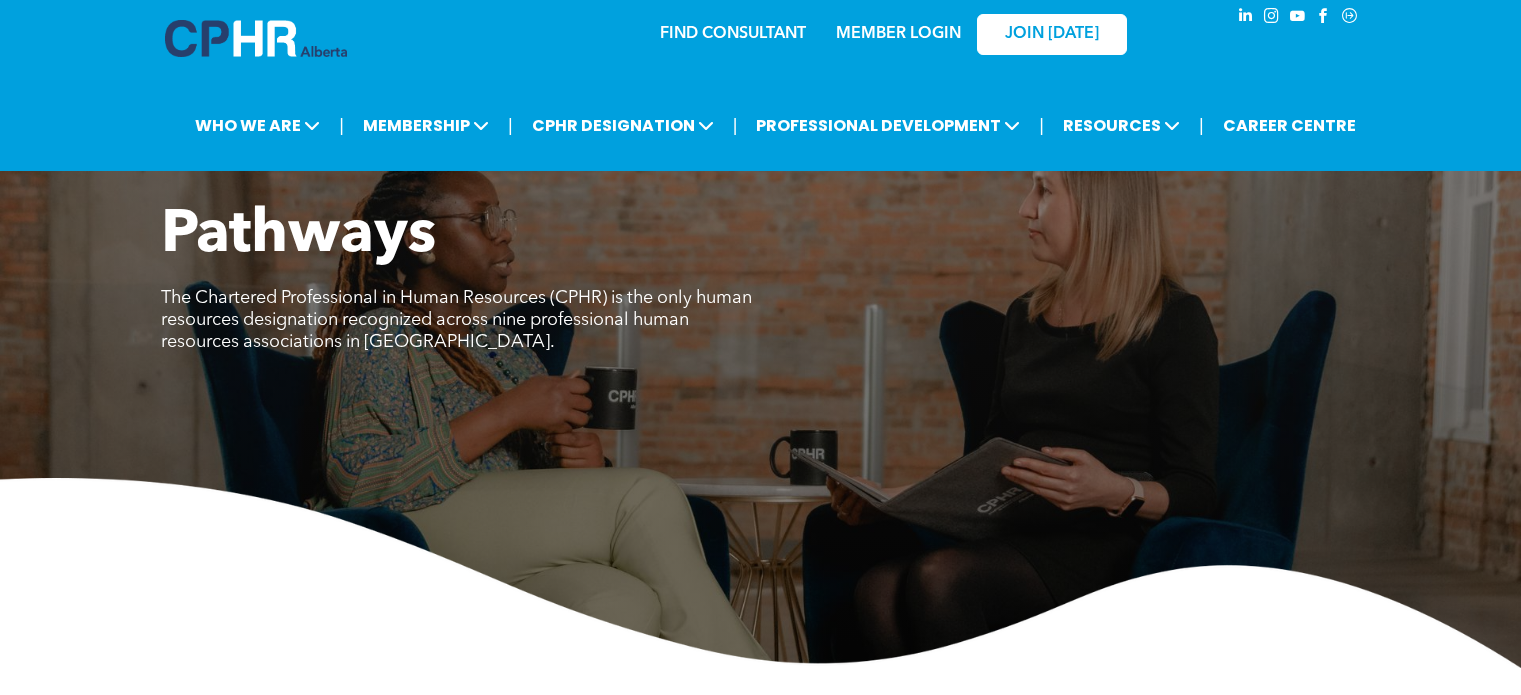 scroll, scrollTop: 0, scrollLeft: 0, axis: both 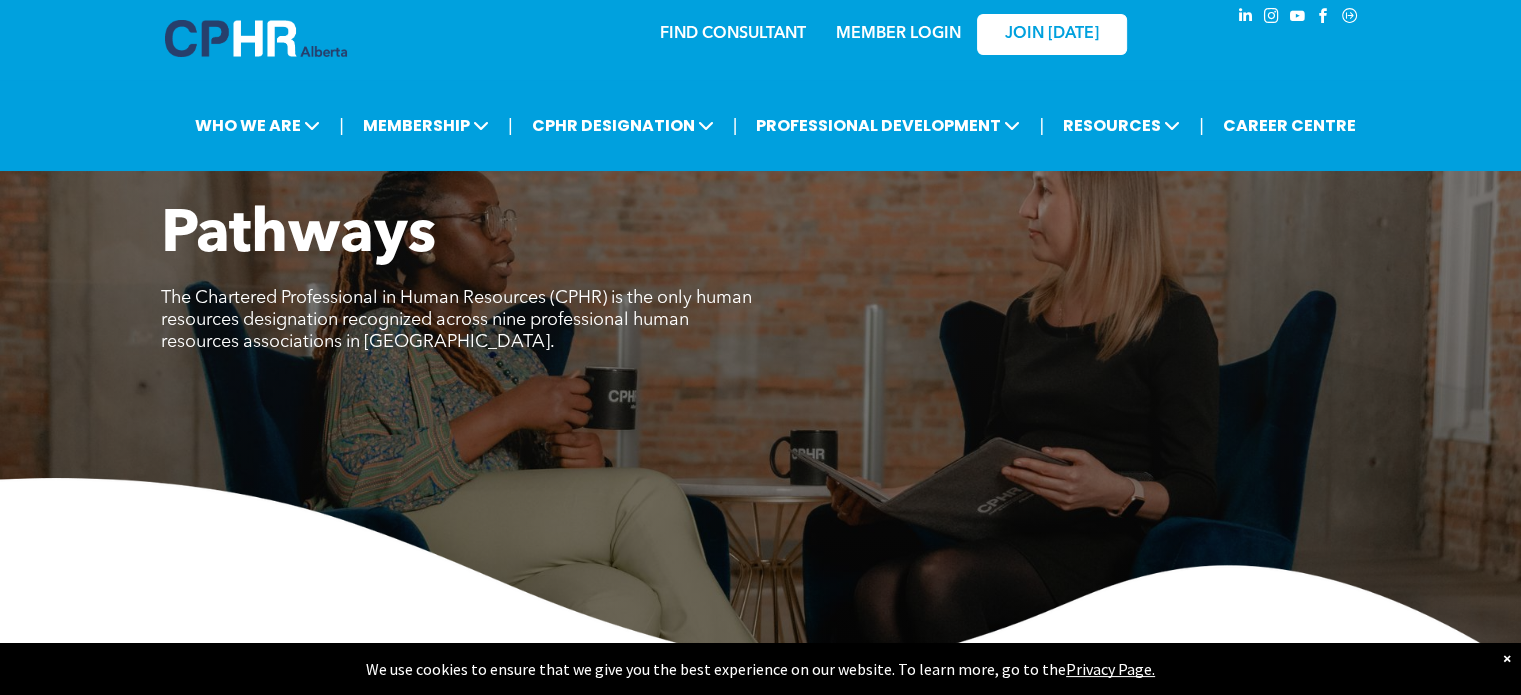 click on "﻿MEMBER LOGIN" at bounding box center (898, 34) 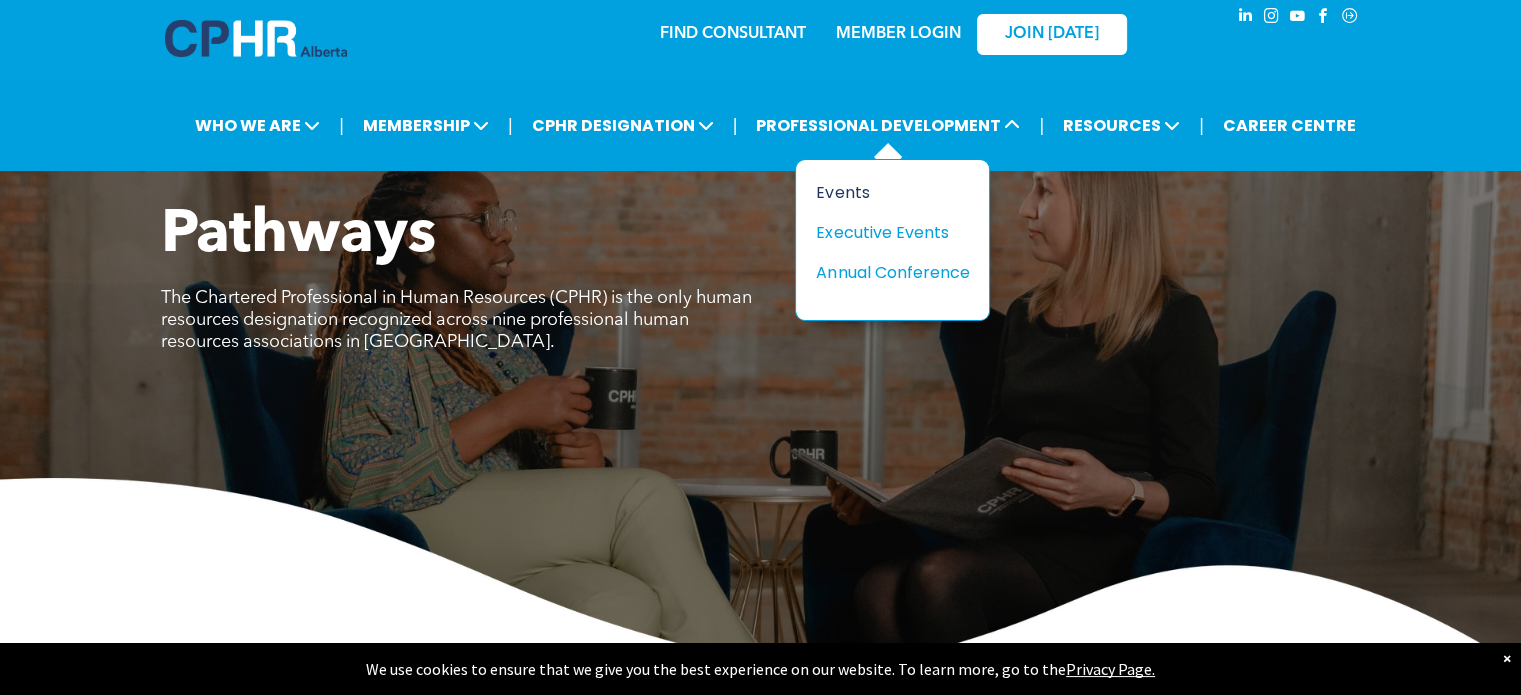 click on "Events" at bounding box center (885, 192) 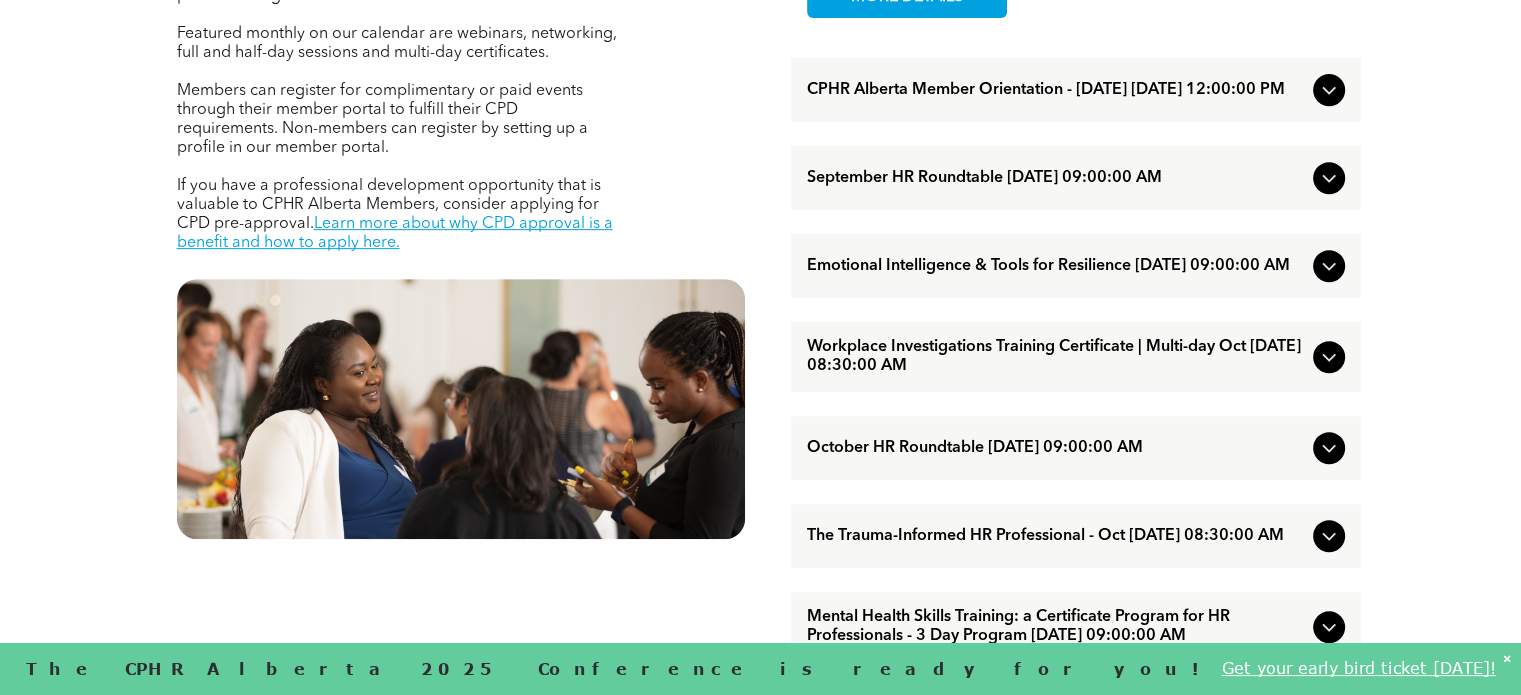 scroll, scrollTop: 855, scrollLeft: 0, axis: vertical 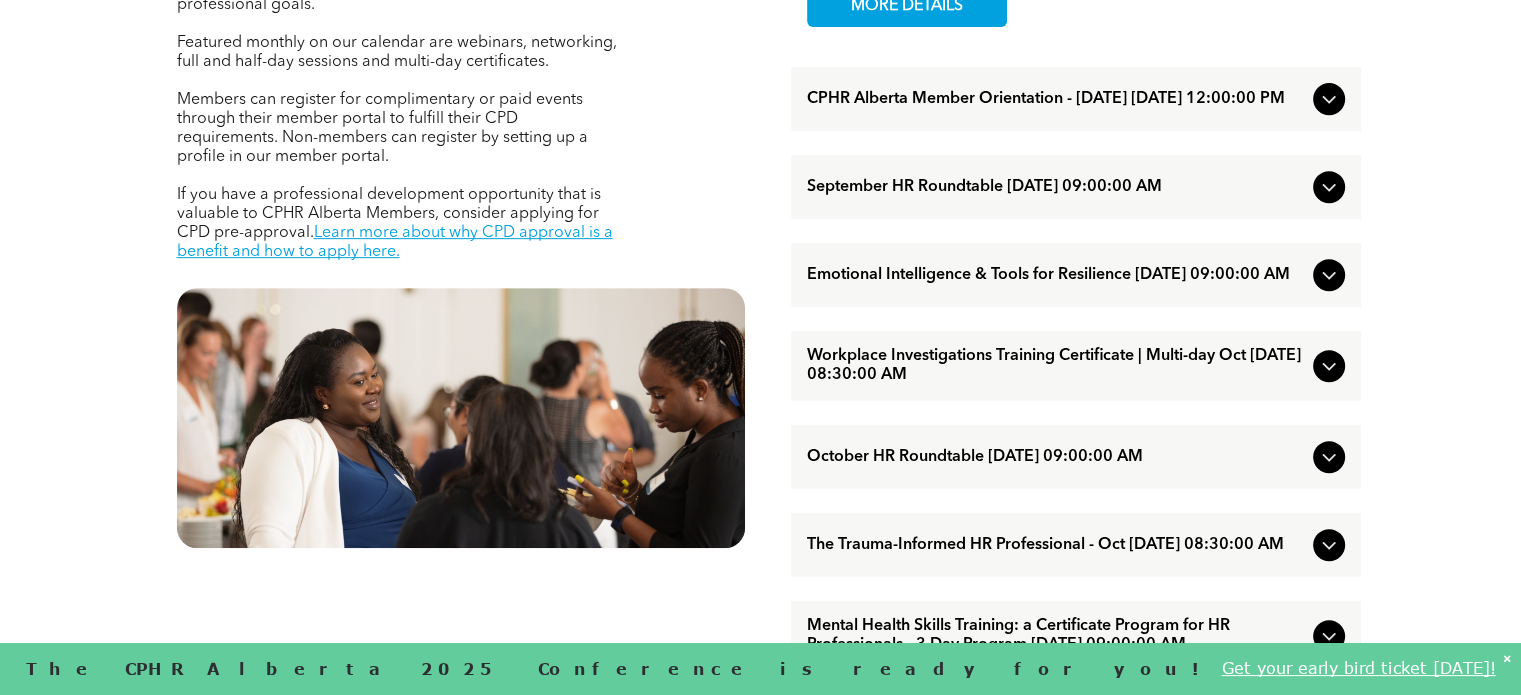 click 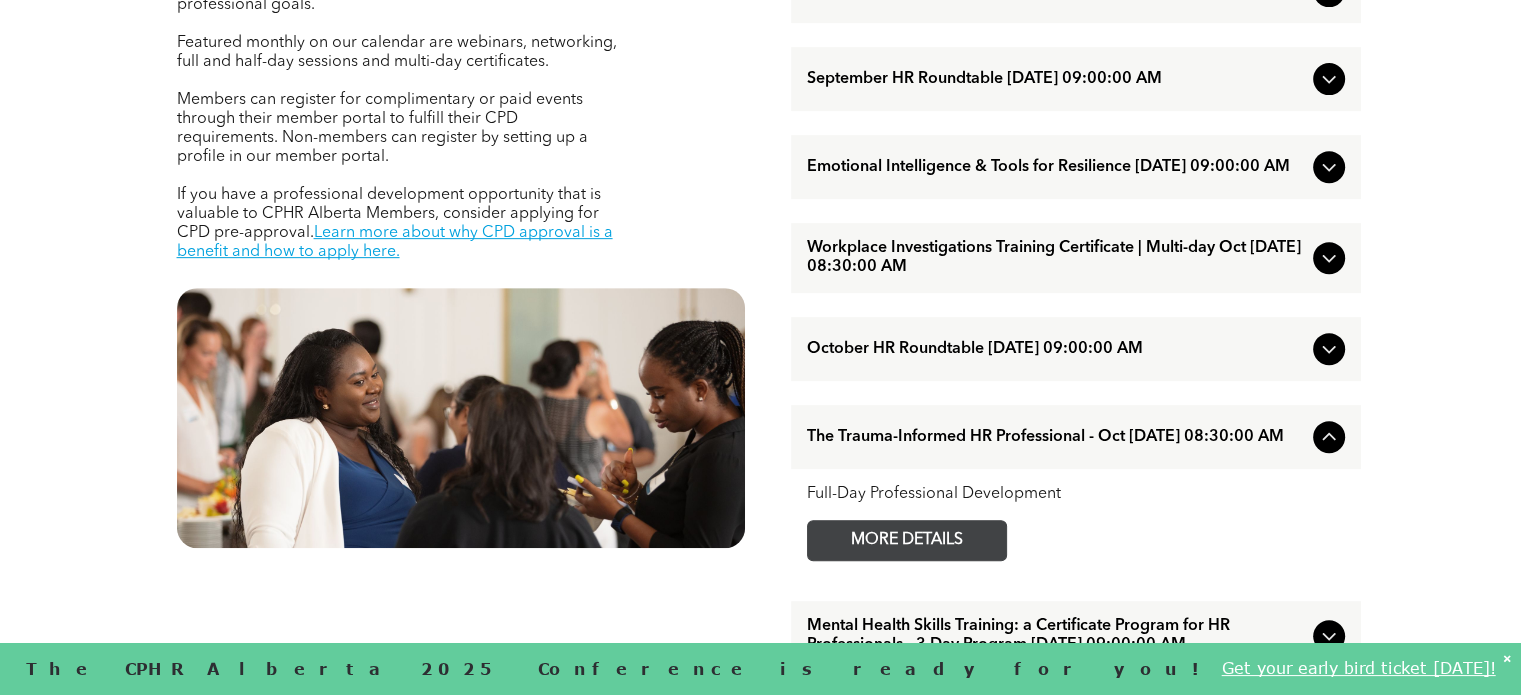 click on "MORE DETAILS" at bounding box center (907, 540) 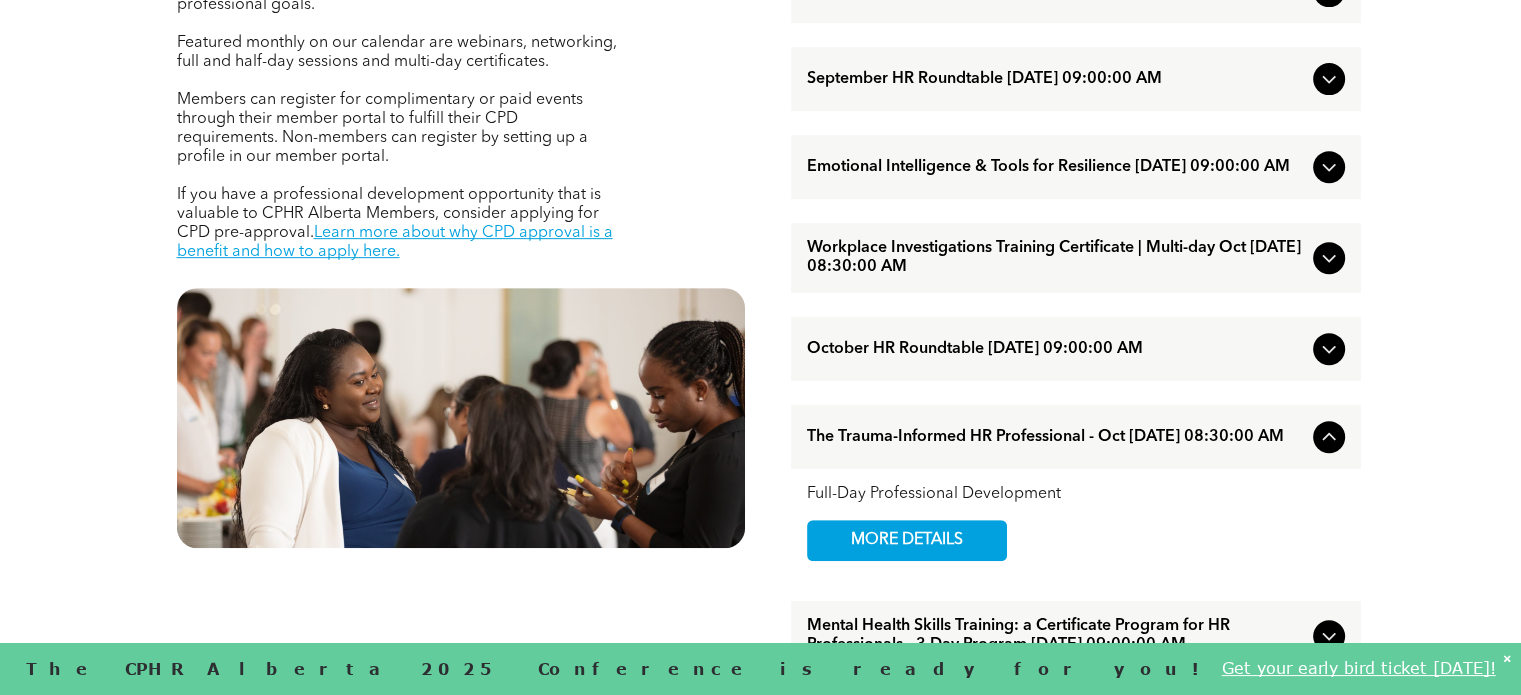 click 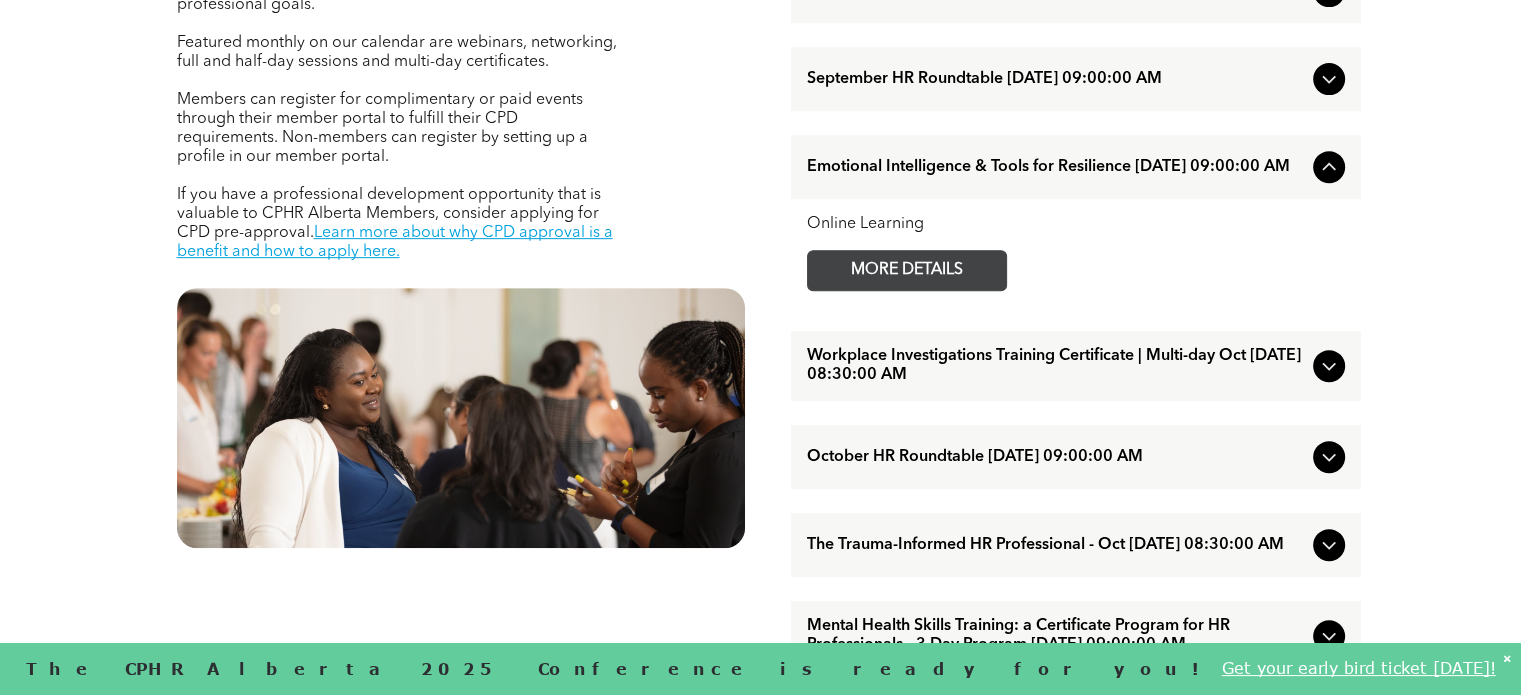 click on "MORE DETAILS" at bounding box center [907, 270] 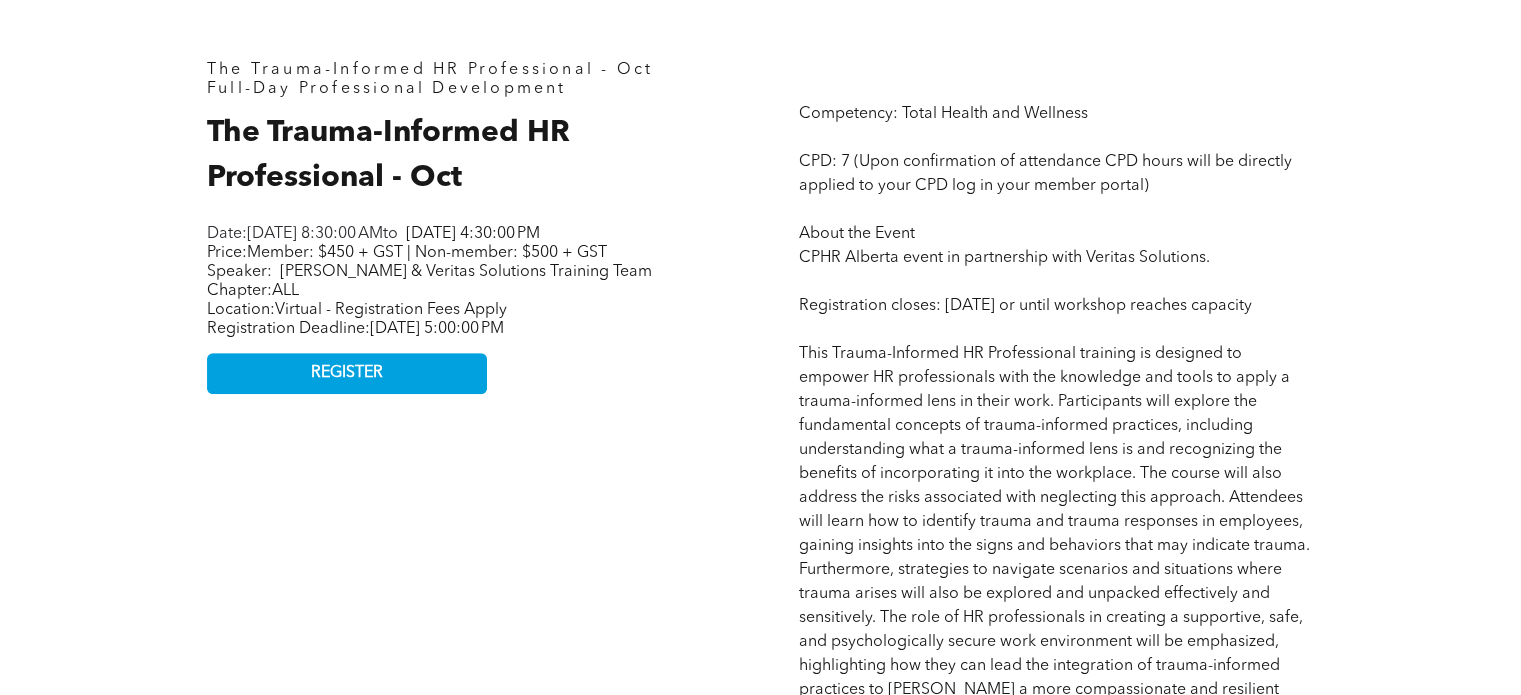 scroll, scrollTop: 878, scrollLeft: 0, axis: vertical 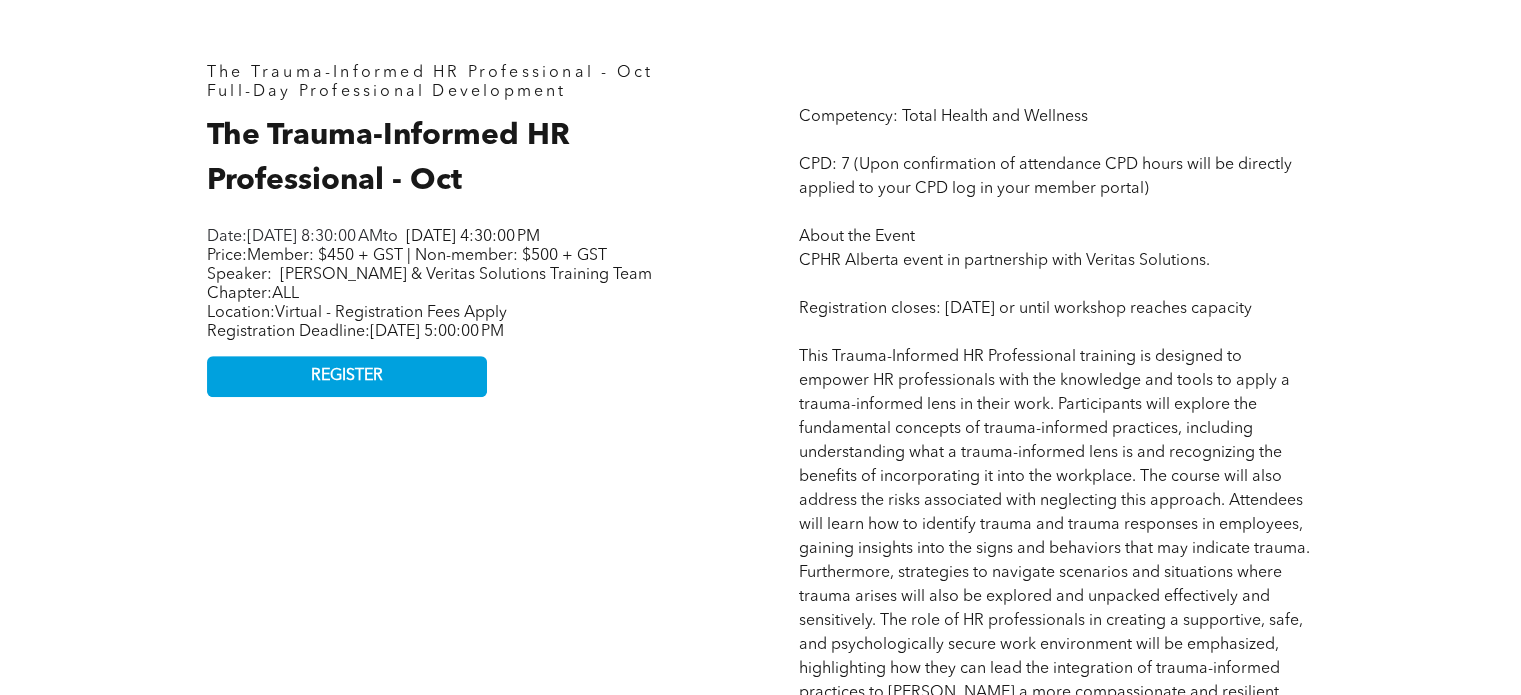 click on "The Trauma-Informed HR Professional - Oct" at bounding box center [430, 73] 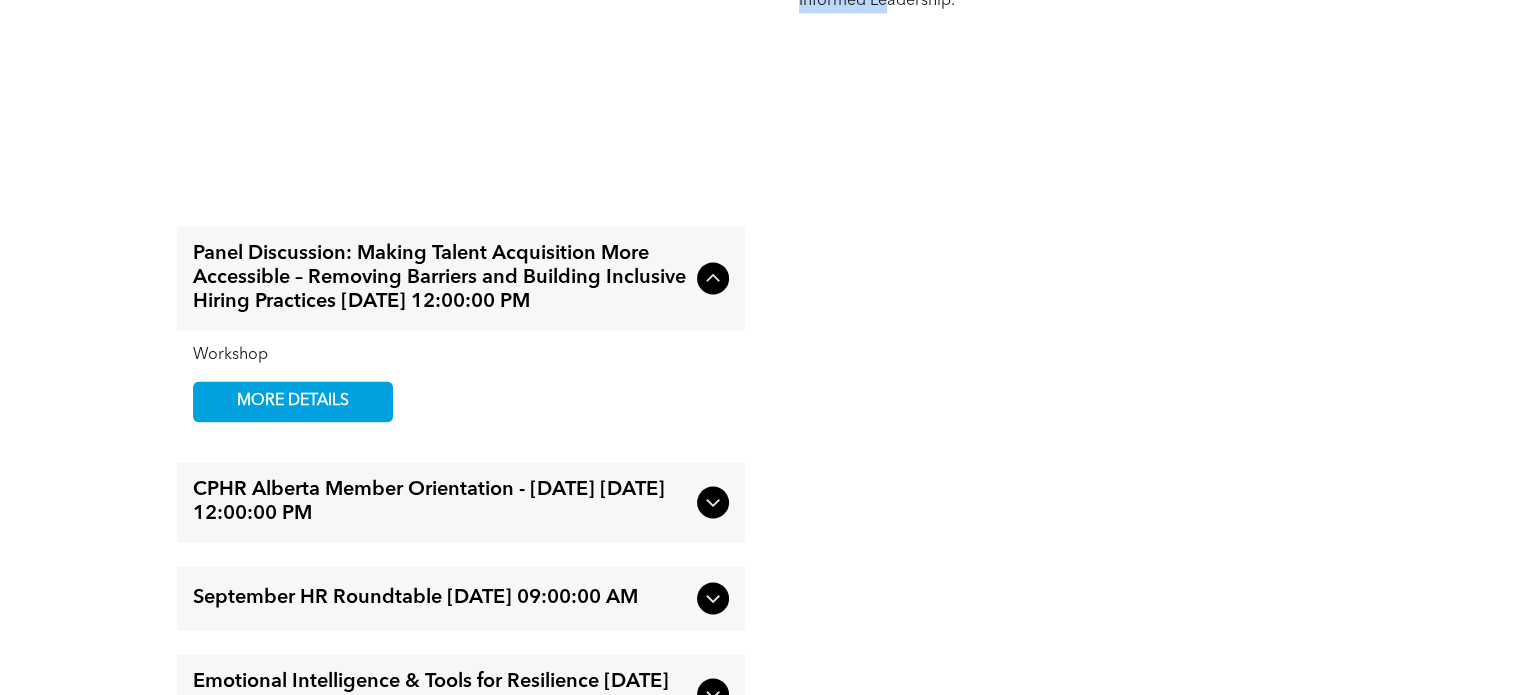 scroll, scrollTop: 2954, scrollLeft: 0, axis: vertical 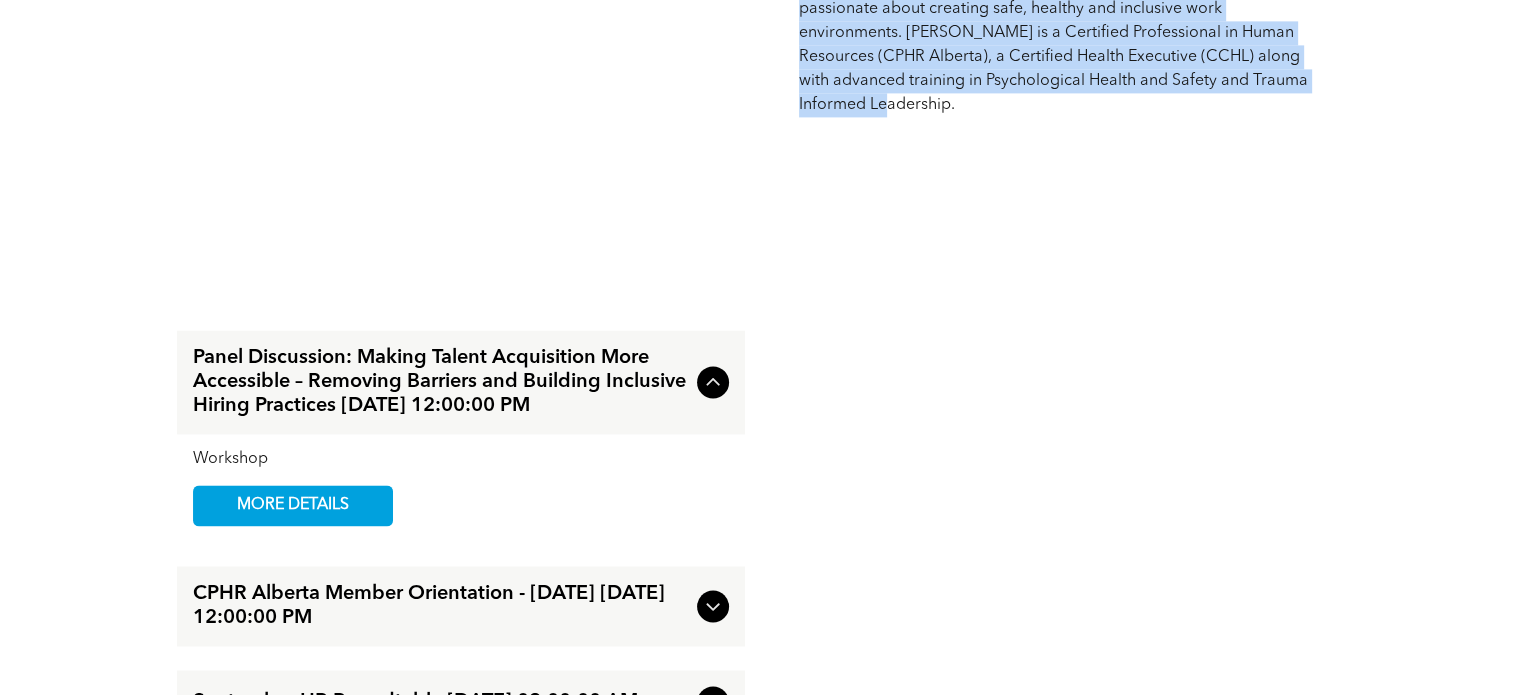 drag, startPoint x: 211, startPoint y: 73, endPoint x: 1147, endPoint y: 136, distance: 938.1178 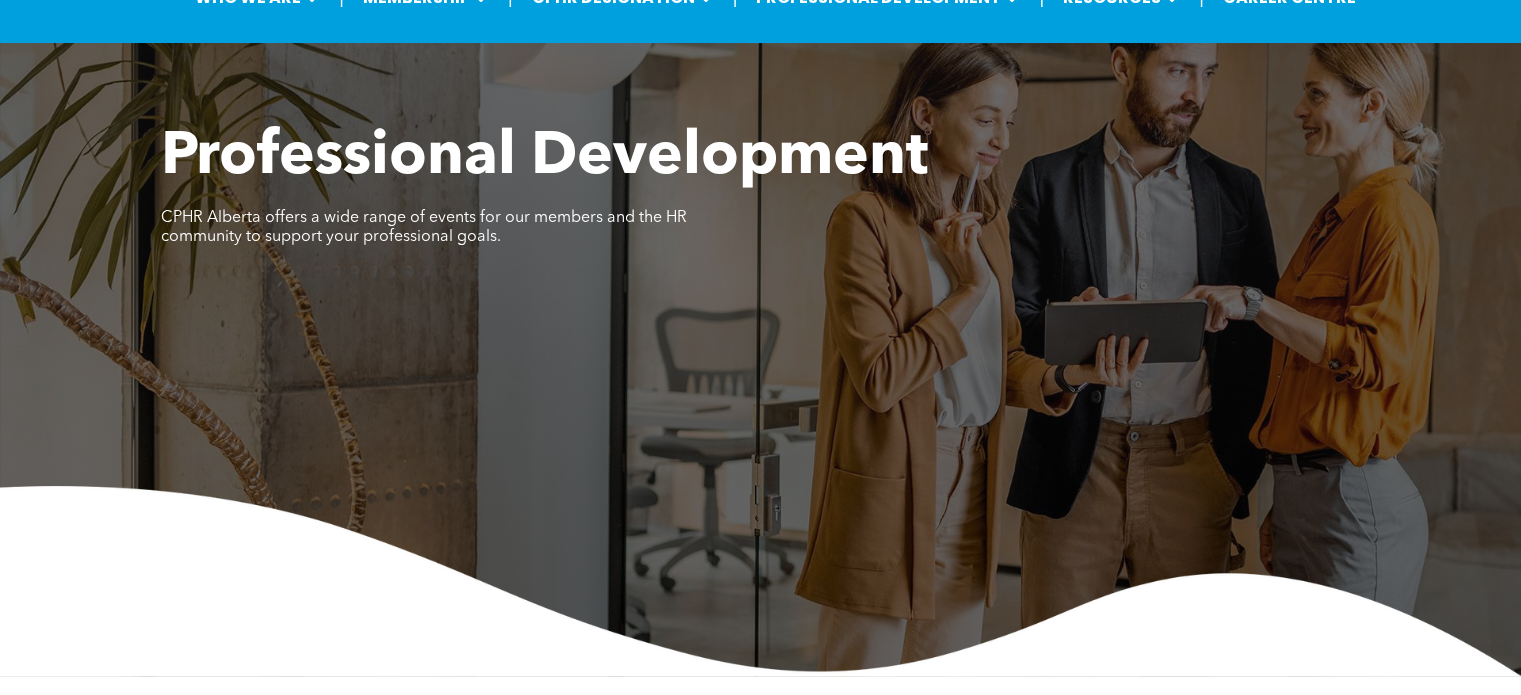 scroll, scrollTop: 0, scrollLeft: 0, axis: both 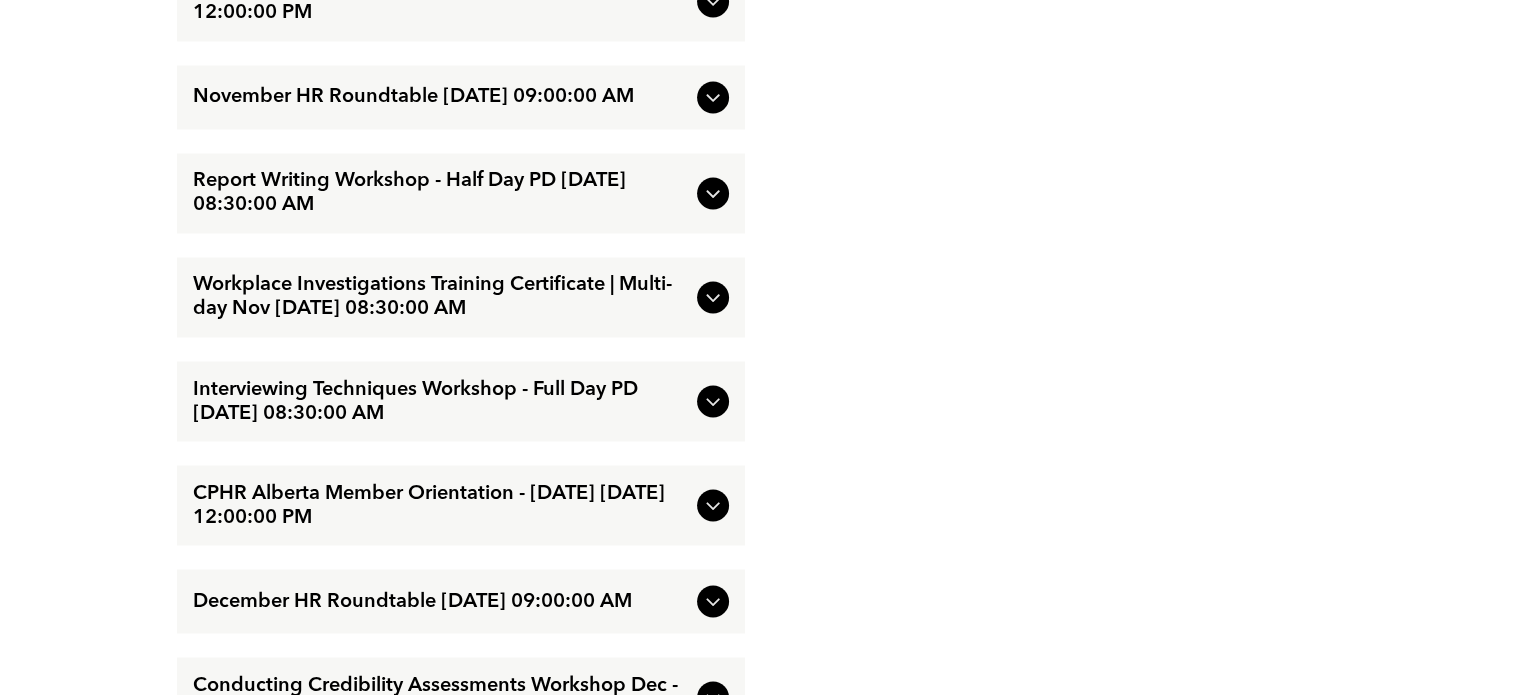 click 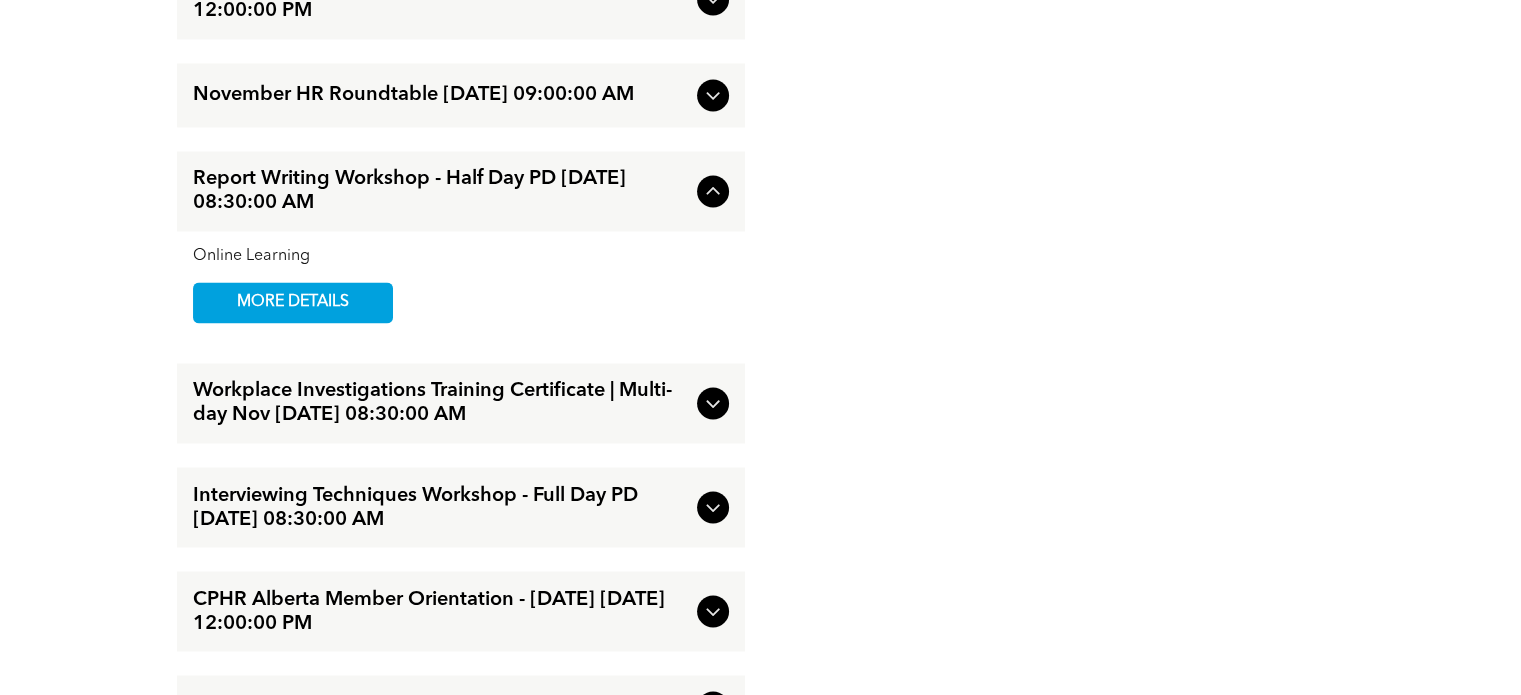 scroll, scrollTop: 3339, scrollLeft: 0, axis: vertical 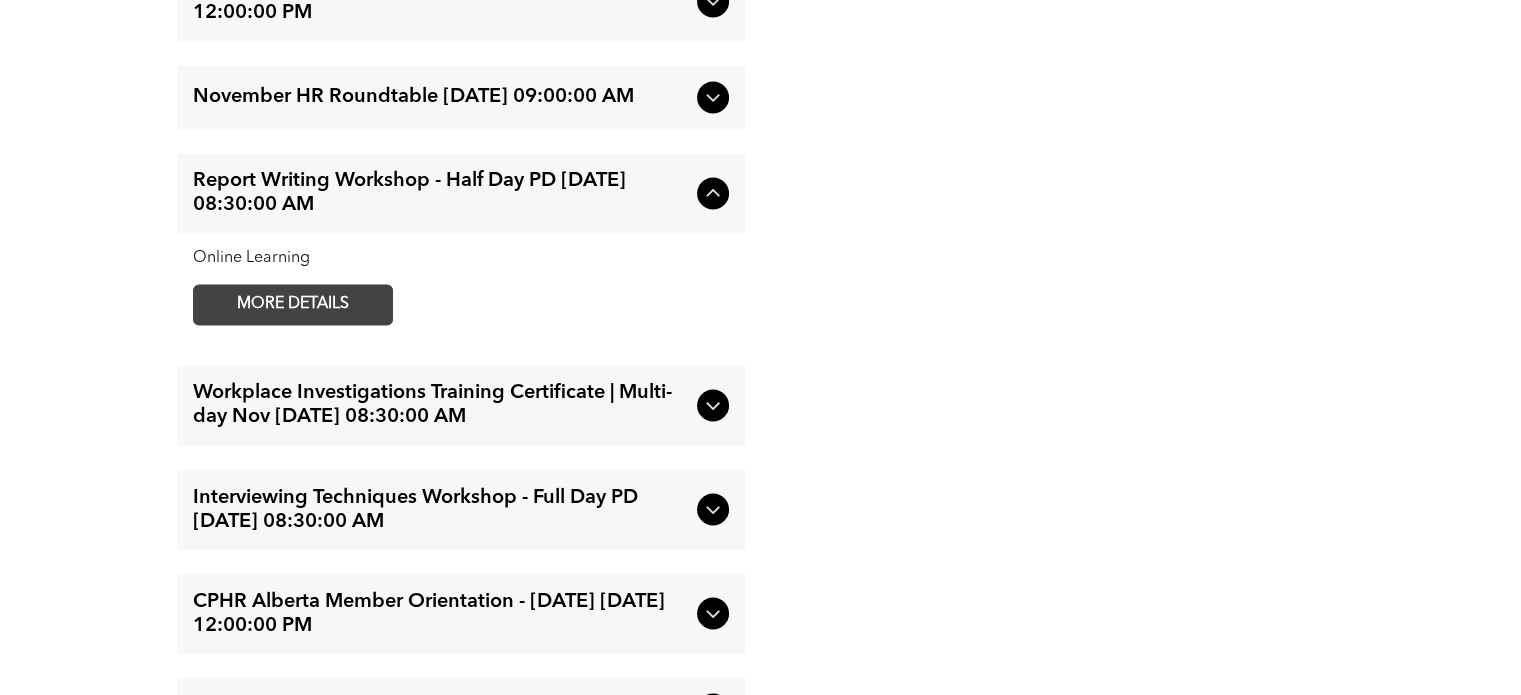 click on "MORE DETAILS" at bounding box center [293, 304] 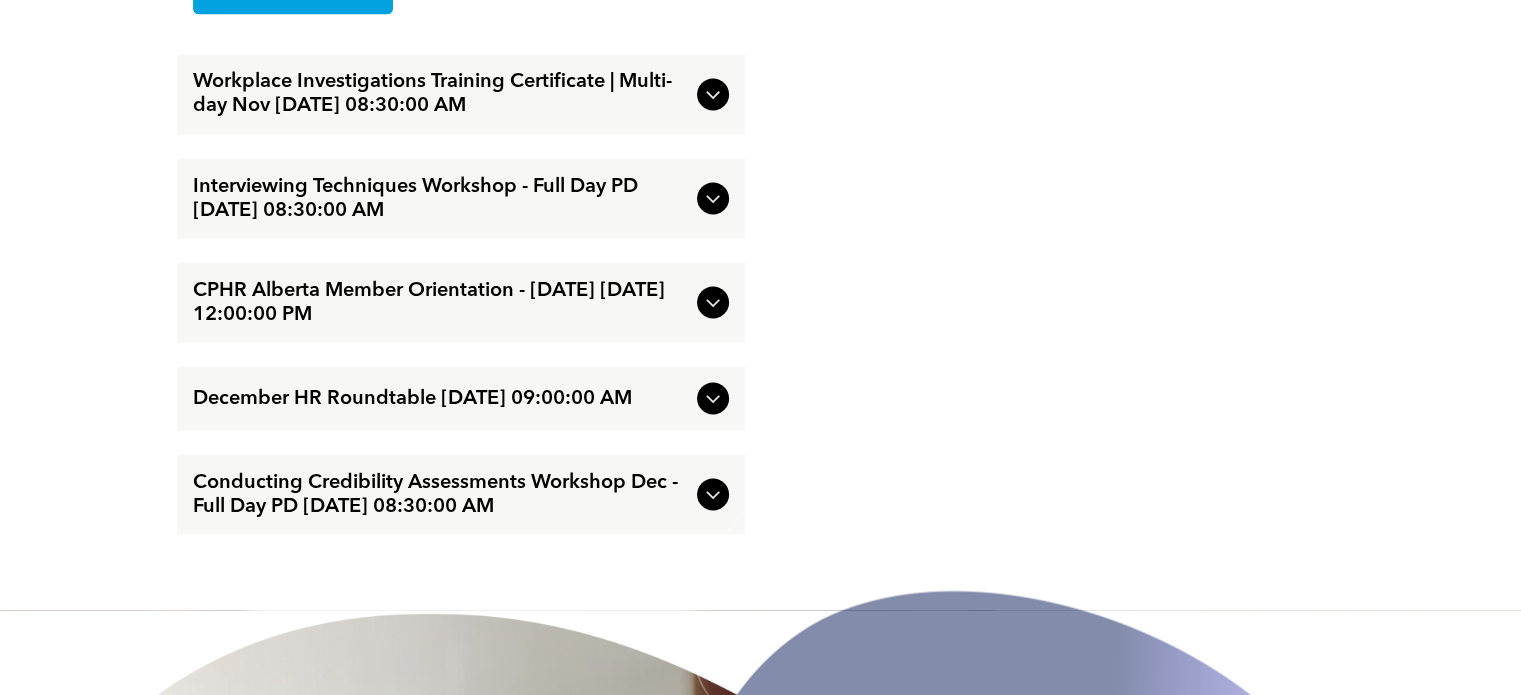 scroll, scrollTop: 3651, scrollLeft: 0, axis: vertical 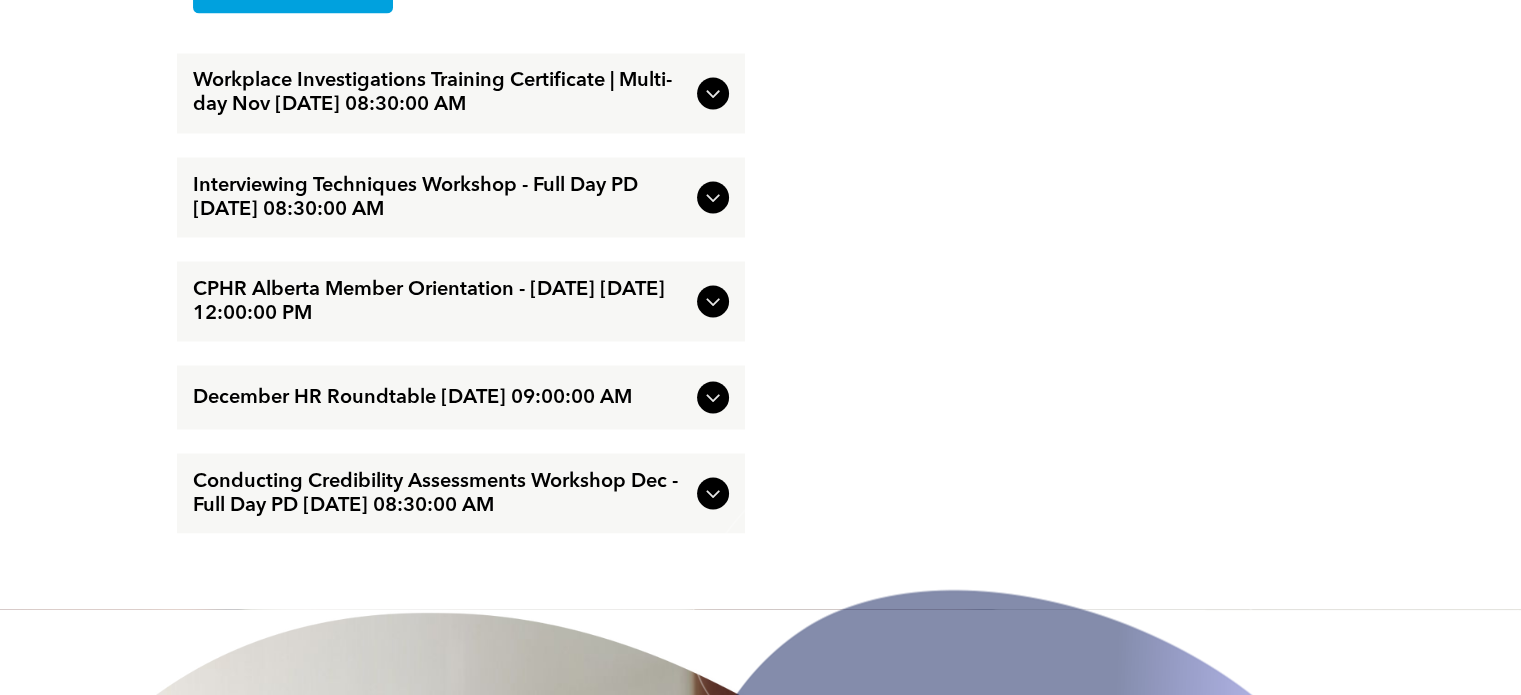 click at bounding box center (1026, 809) 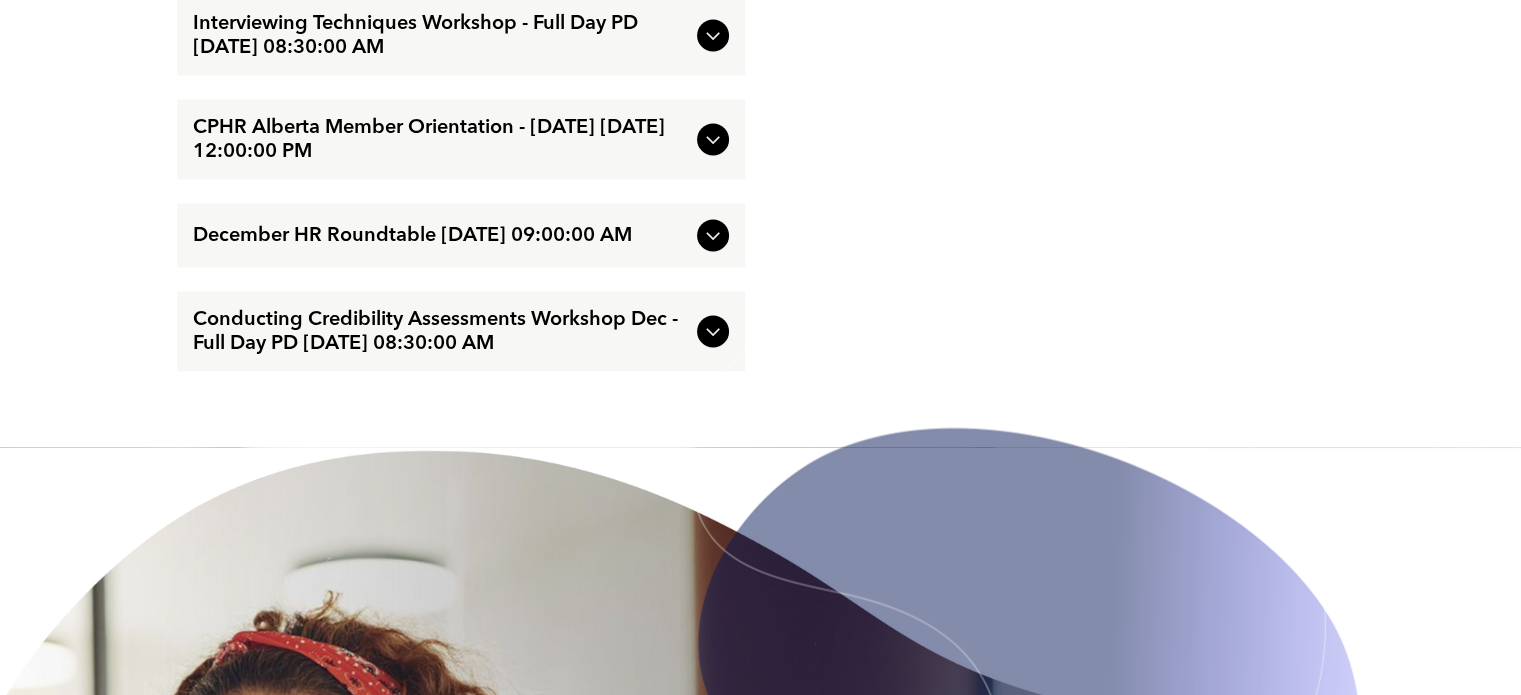 click at bounding box center [713, 236] 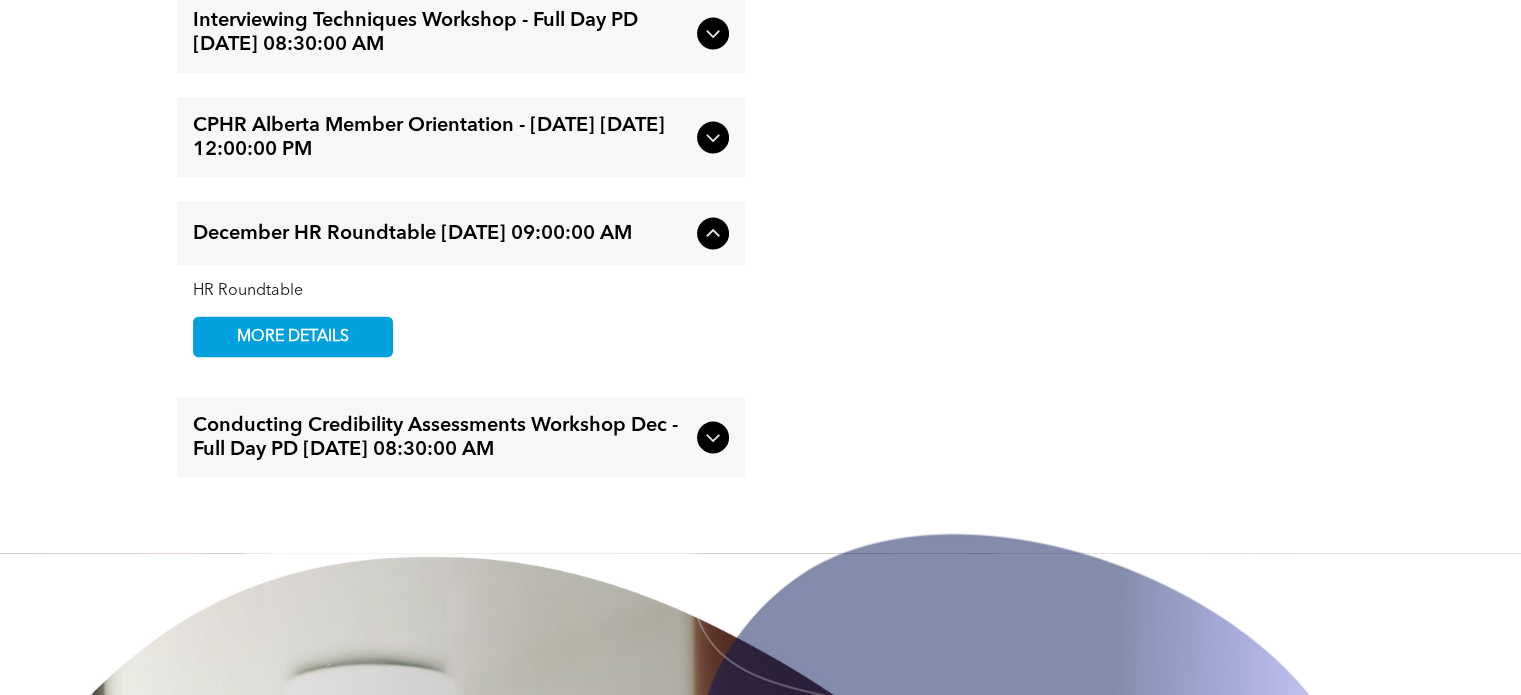scroll, scrollTop: 3704, scrollLeft: 0, axis: vertical 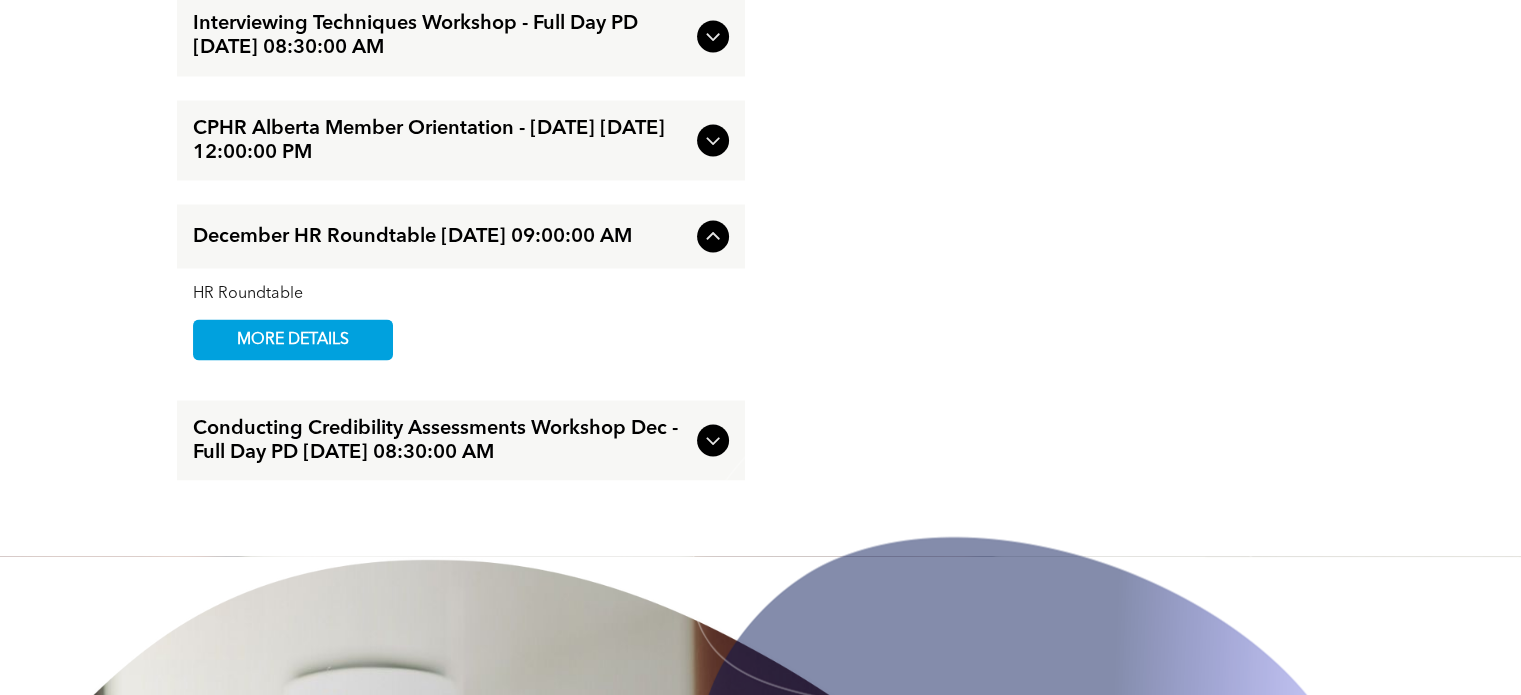 click at bounding box center [1026, 756] 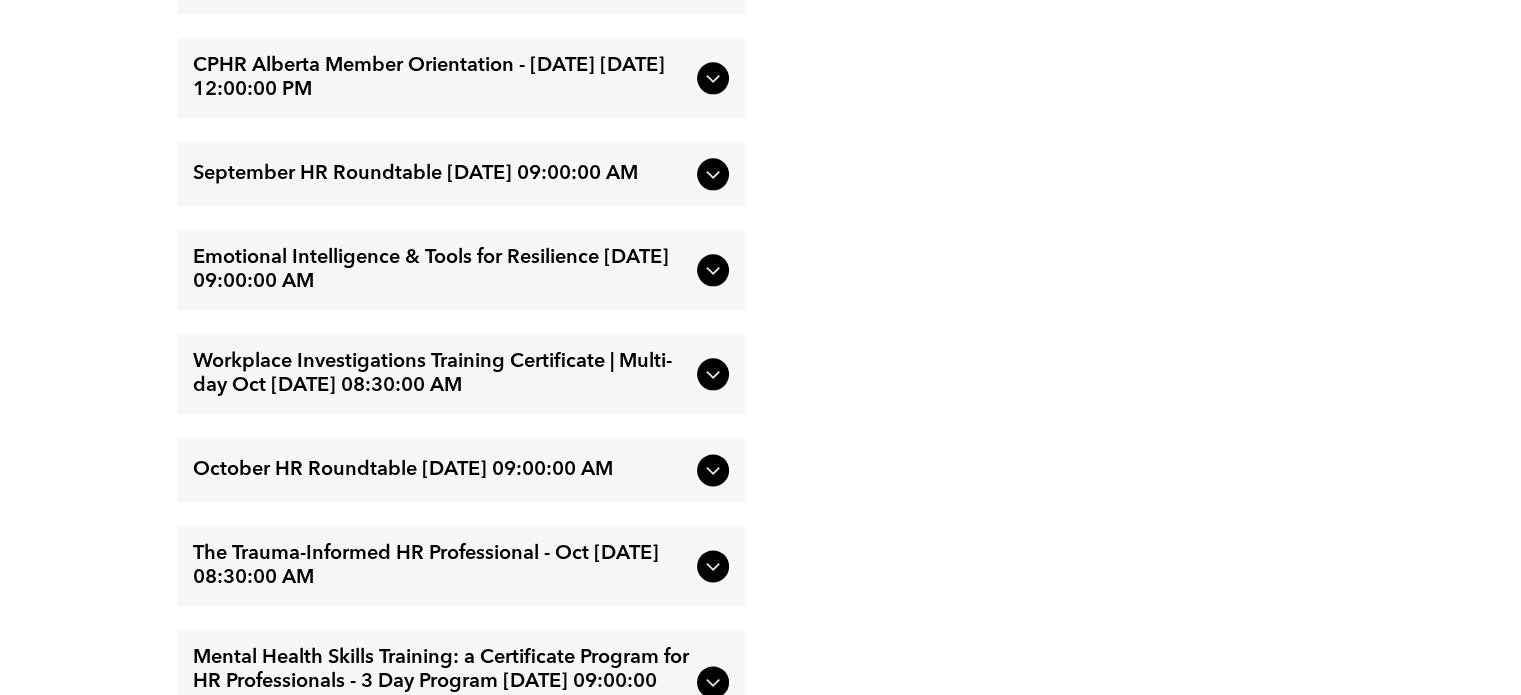 scroll, scrollTop: 2437, scrollLeft: 0, axis: vertical 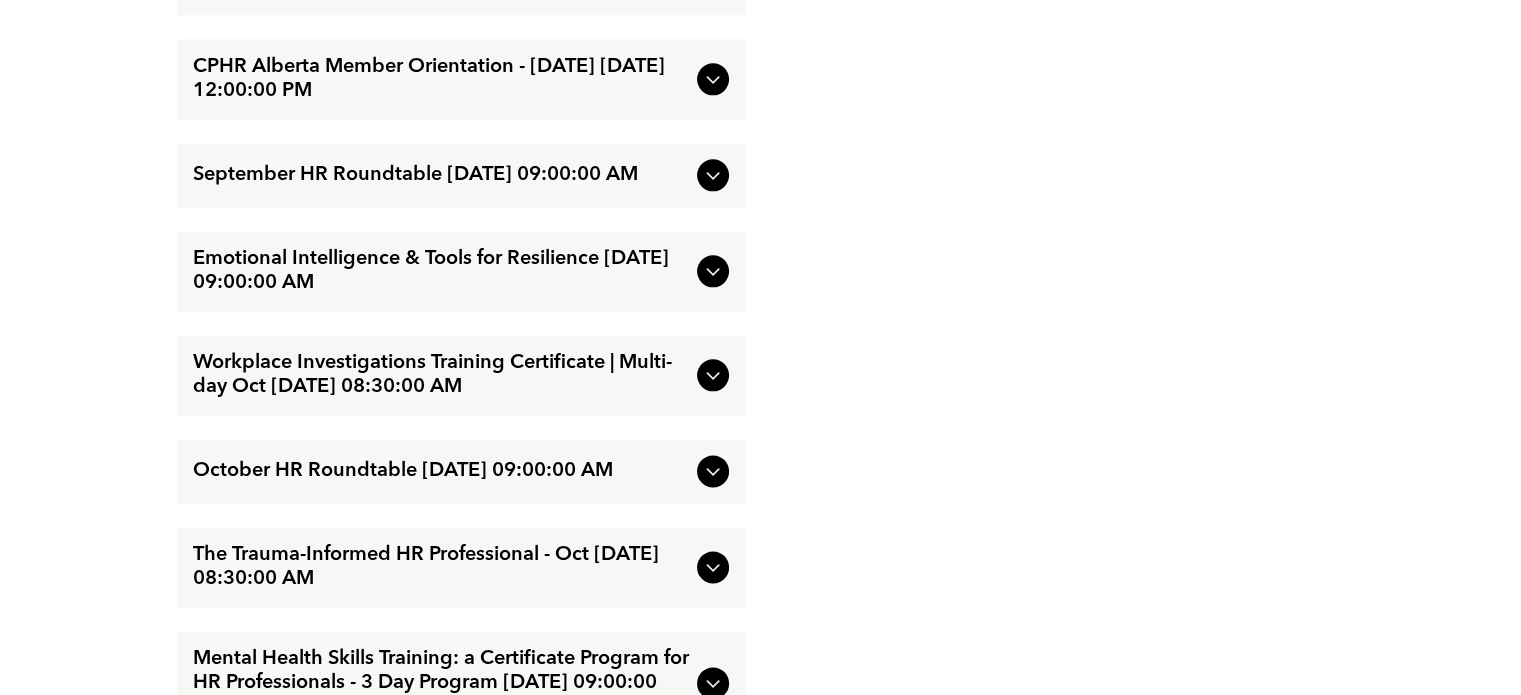 click 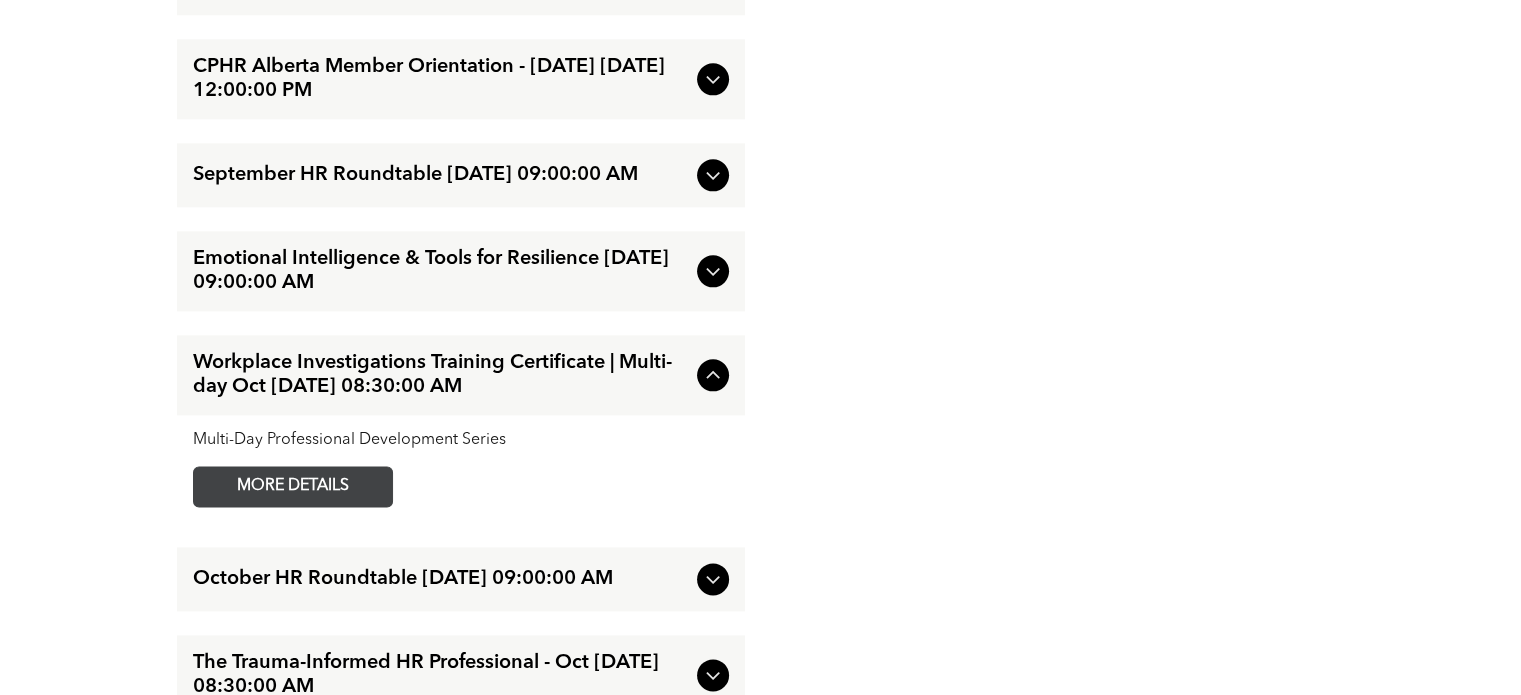click on "MORE DETAILS" at bounding box center (293, 486) 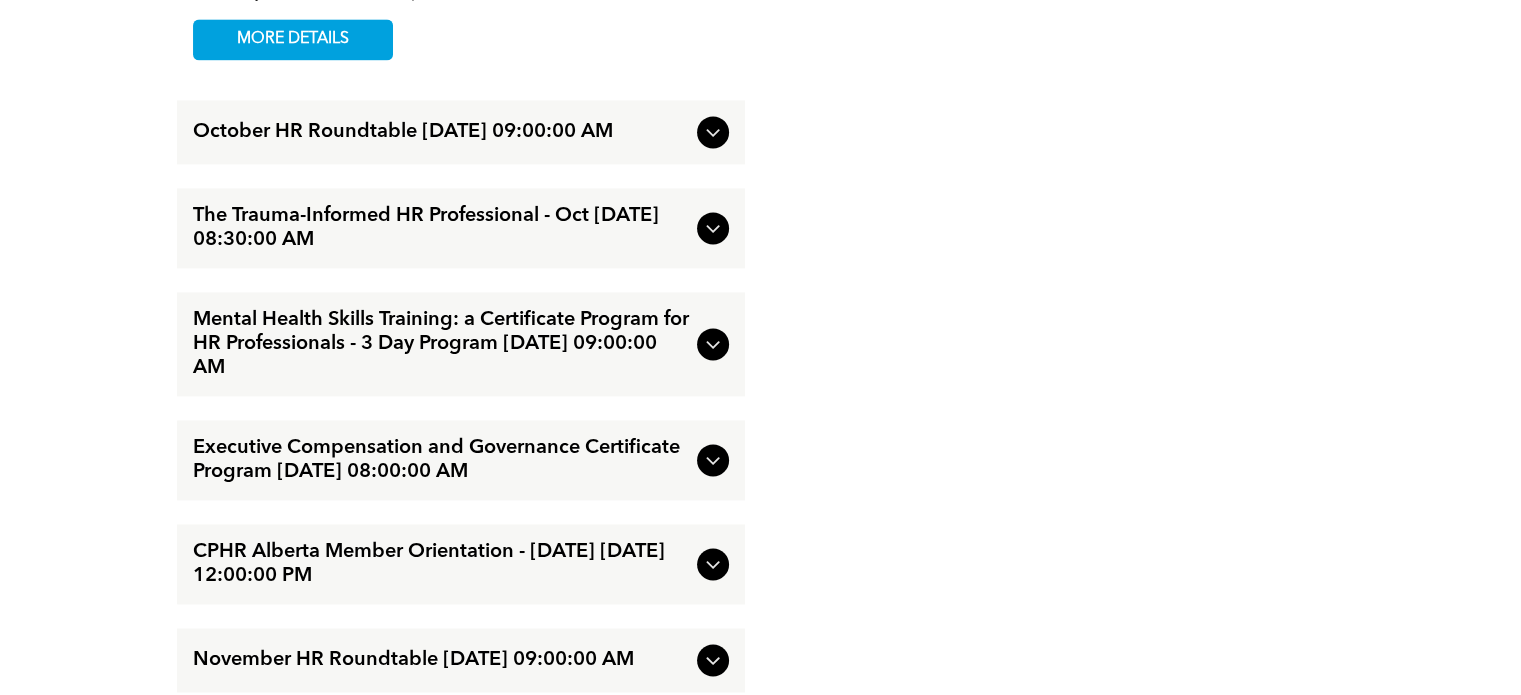 scroll, scrollTop: 2920, scrollLeft: 0, axis: vertical 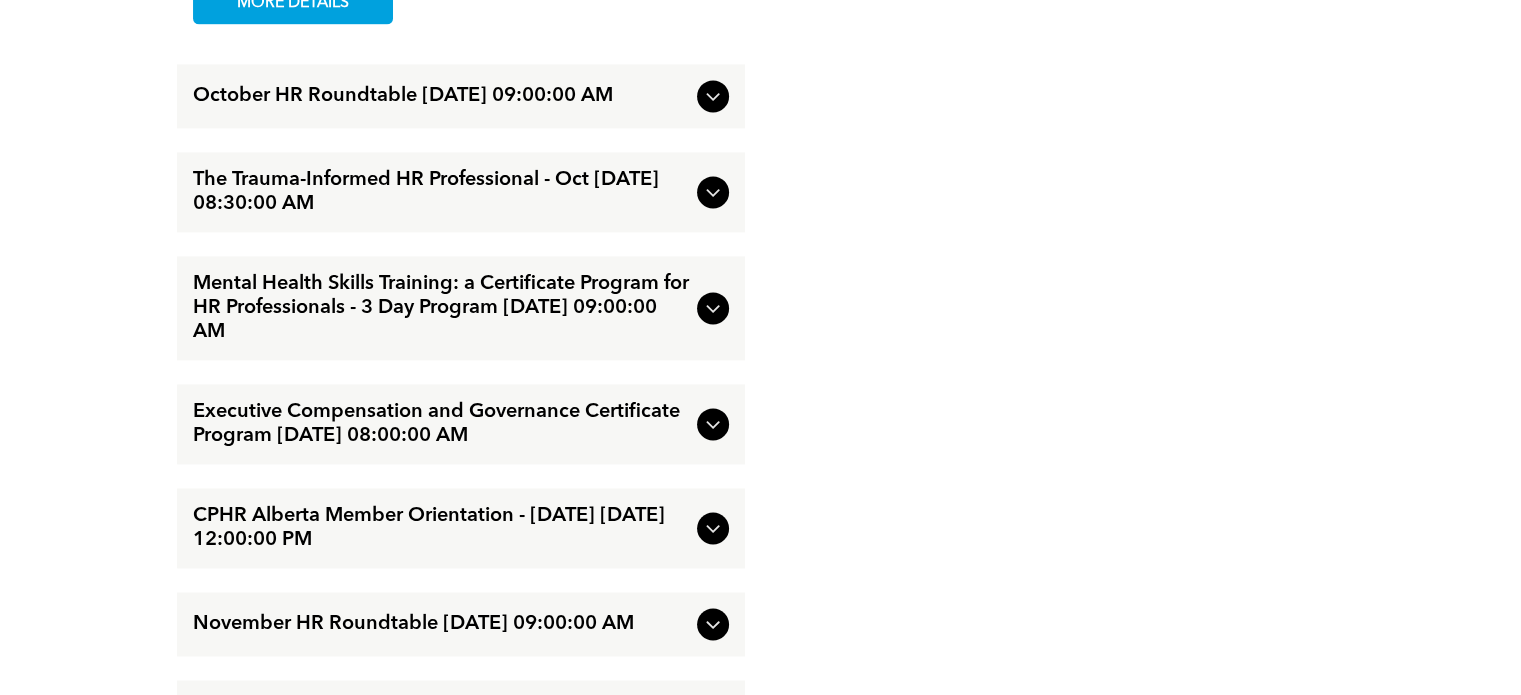click 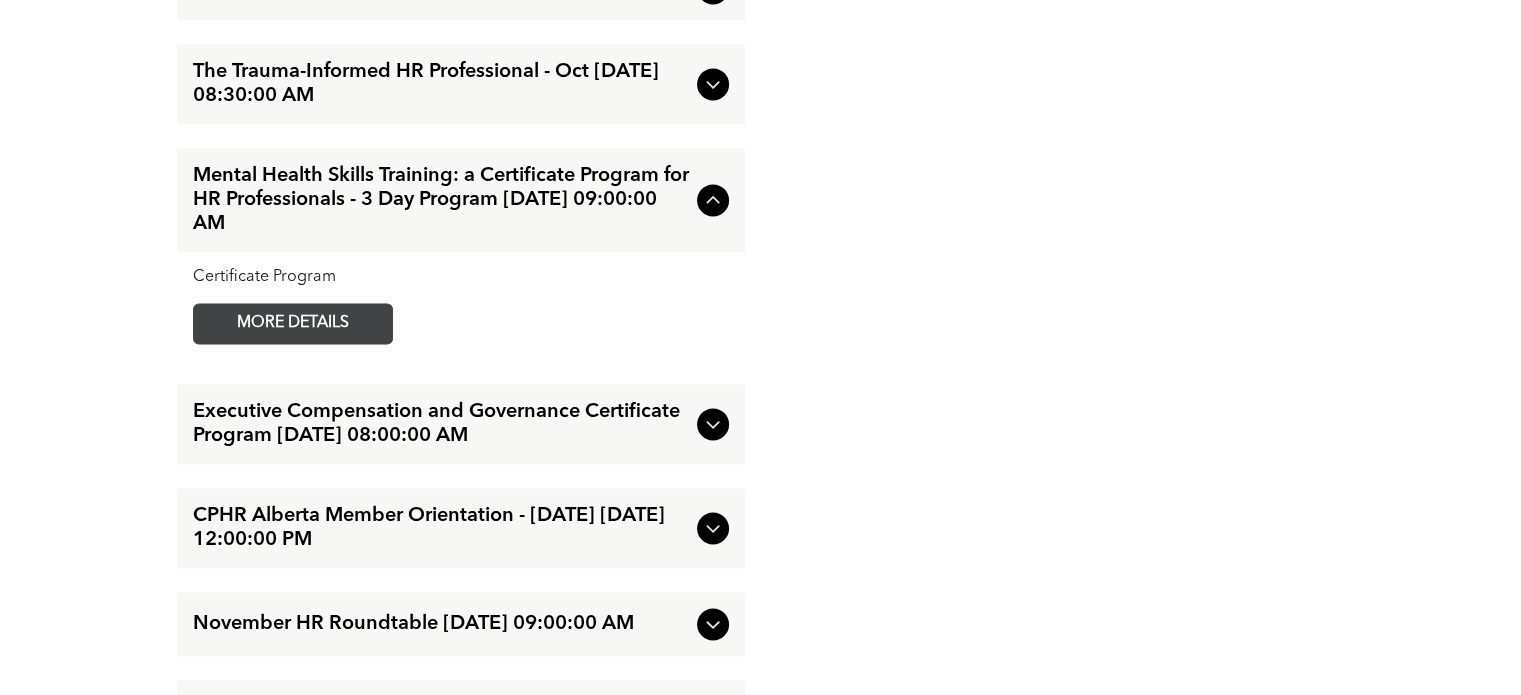 click on "MORE DETAILS" at bounding box center (293, 323) 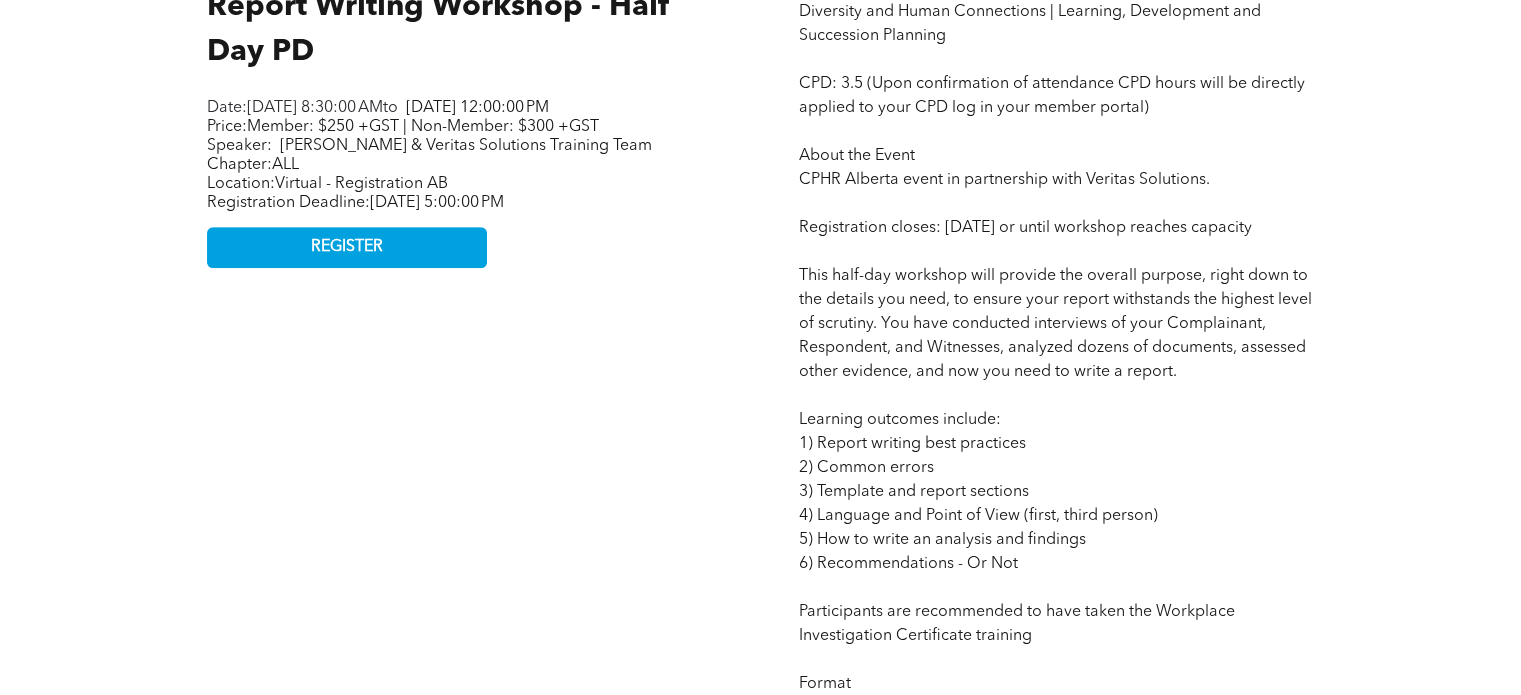 scroll, scrollTop: 1009, scrollLeft: 0, axis: vertical 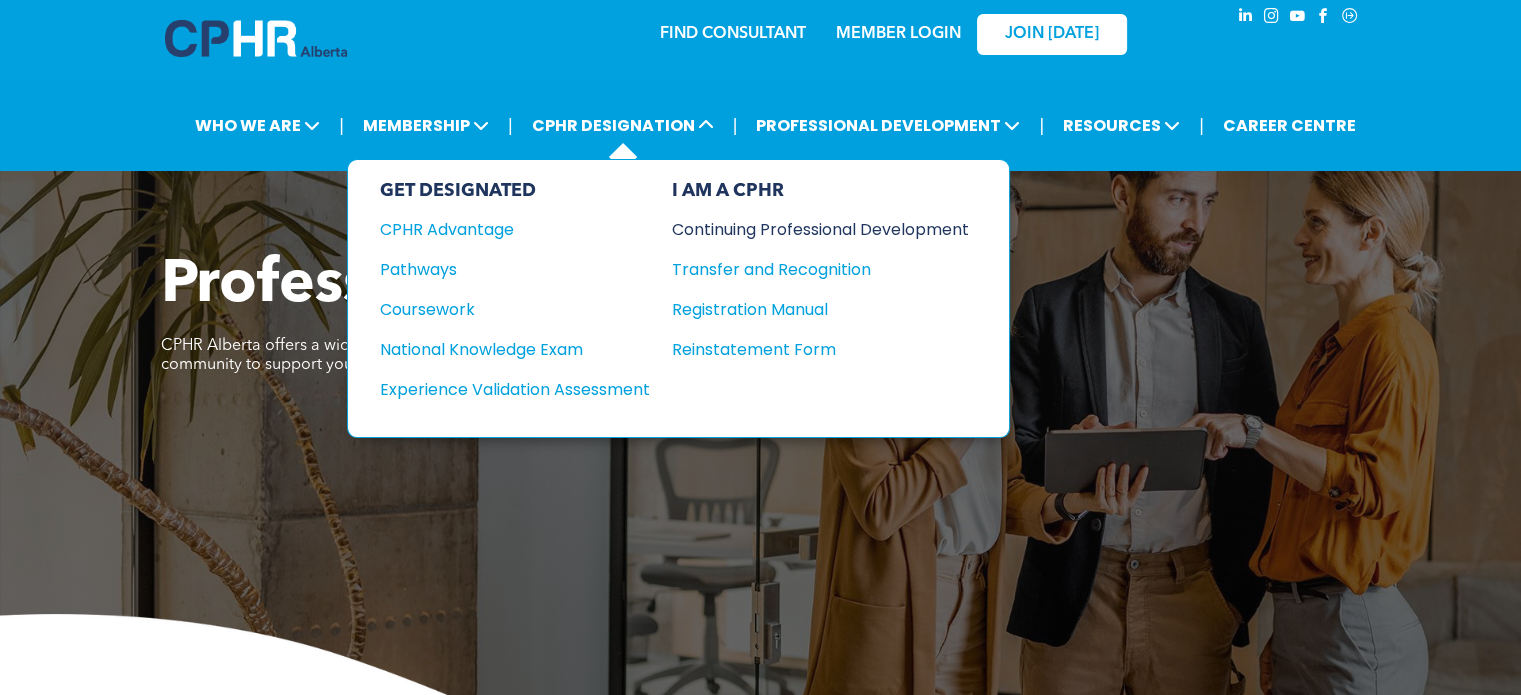 click on "Continuing Professional Development" at bounding box center [805, 229] 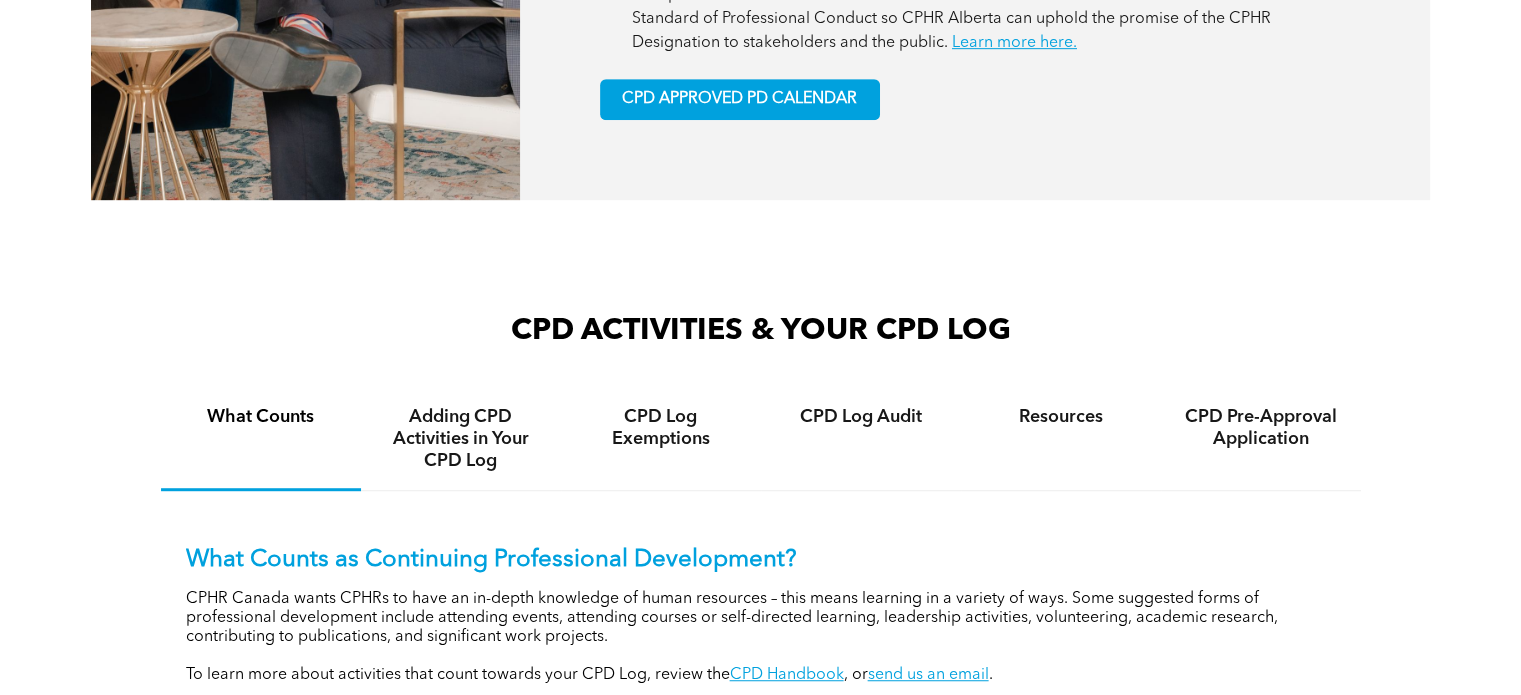 scroll, scrollTop: 1171, scrollLeft: 0, axis: vertical 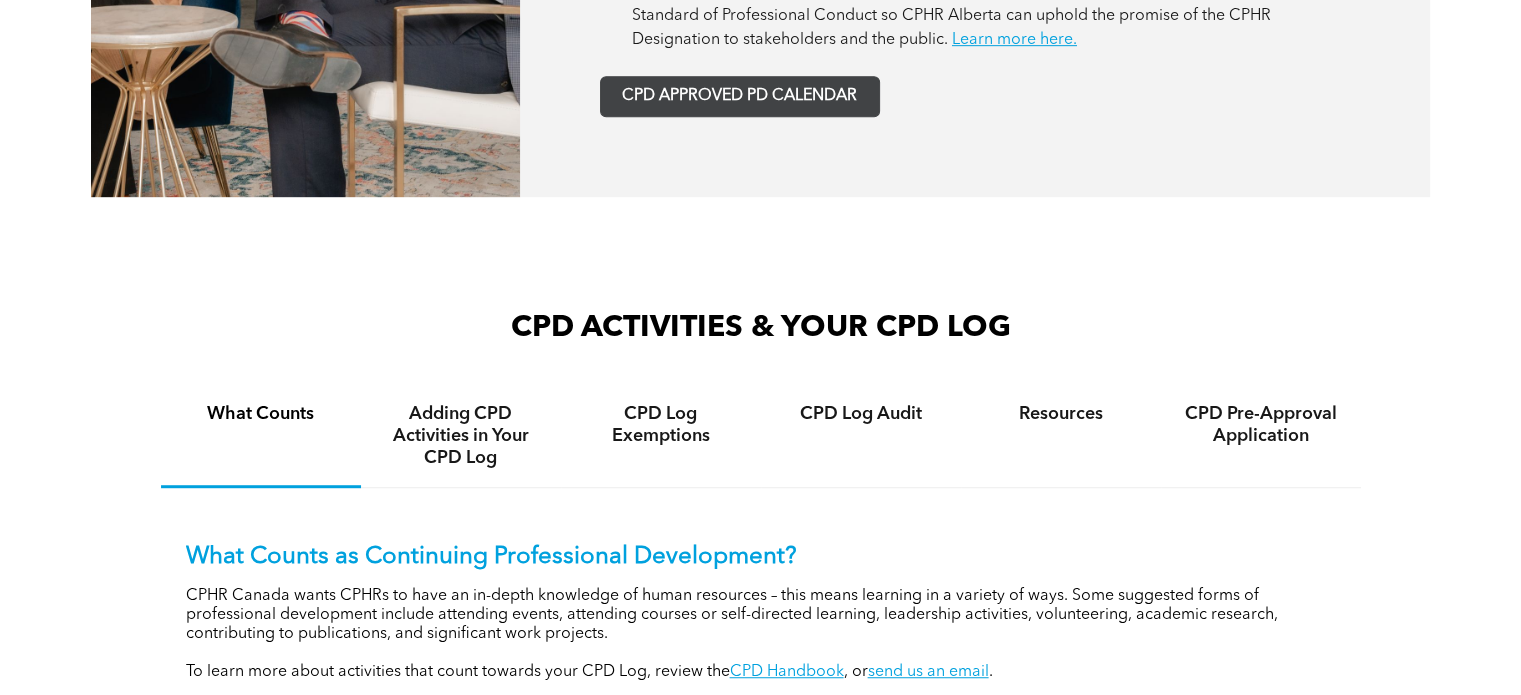 click on "CPD APPROVED PD CALENDAR" at bounding box center [739, 96] 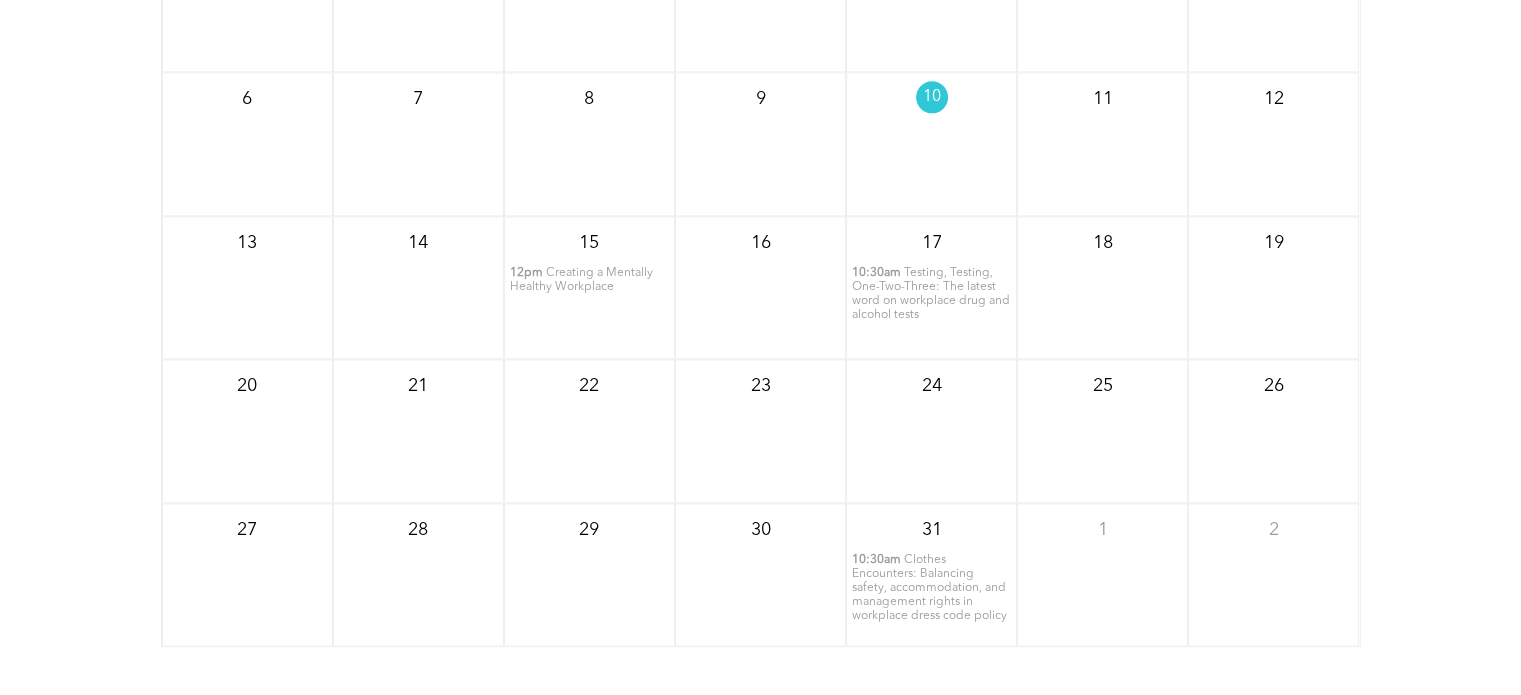 scroll, scrollTop: 2583, scrollLeft: 0, axis: vertical 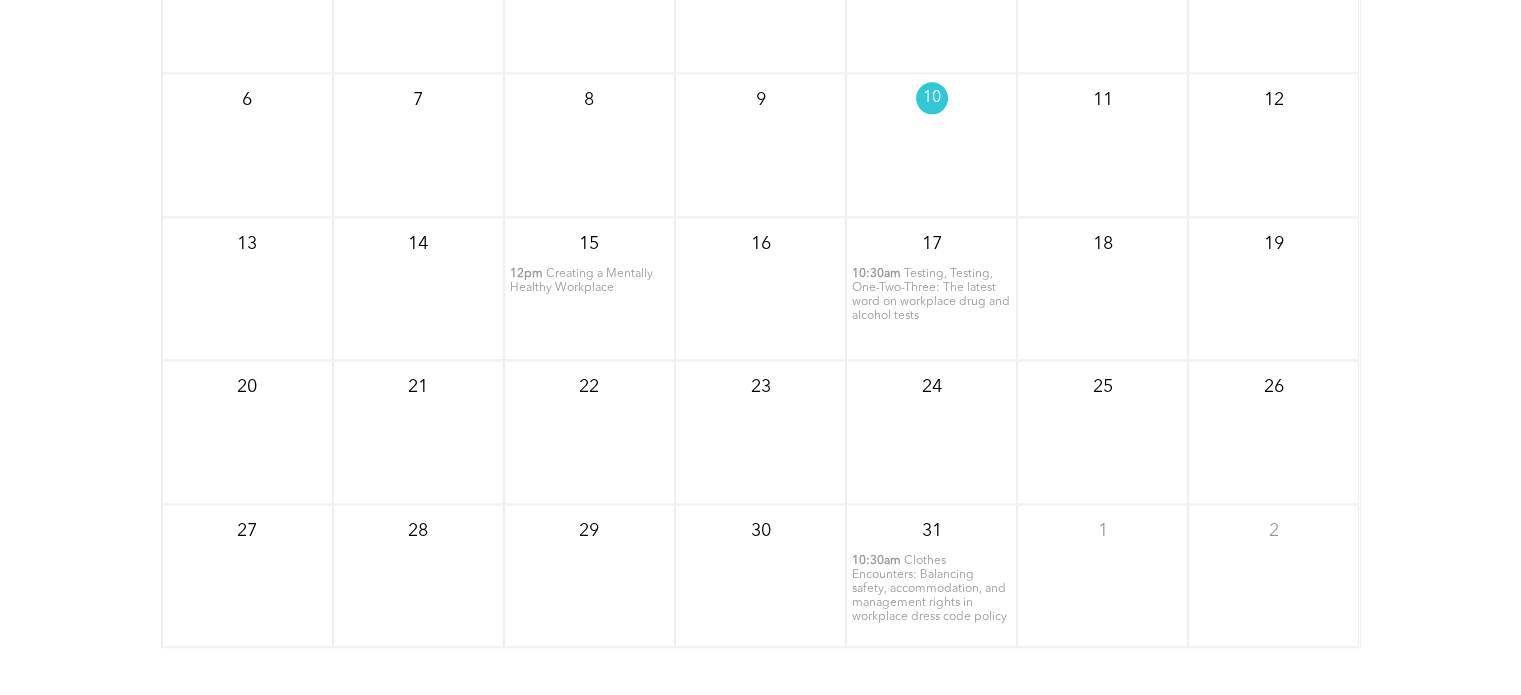 click on "Testing, Testing, One-Two-Three: The latest word on workplace drug and alcohol tests" at bounding box center [931, 295] 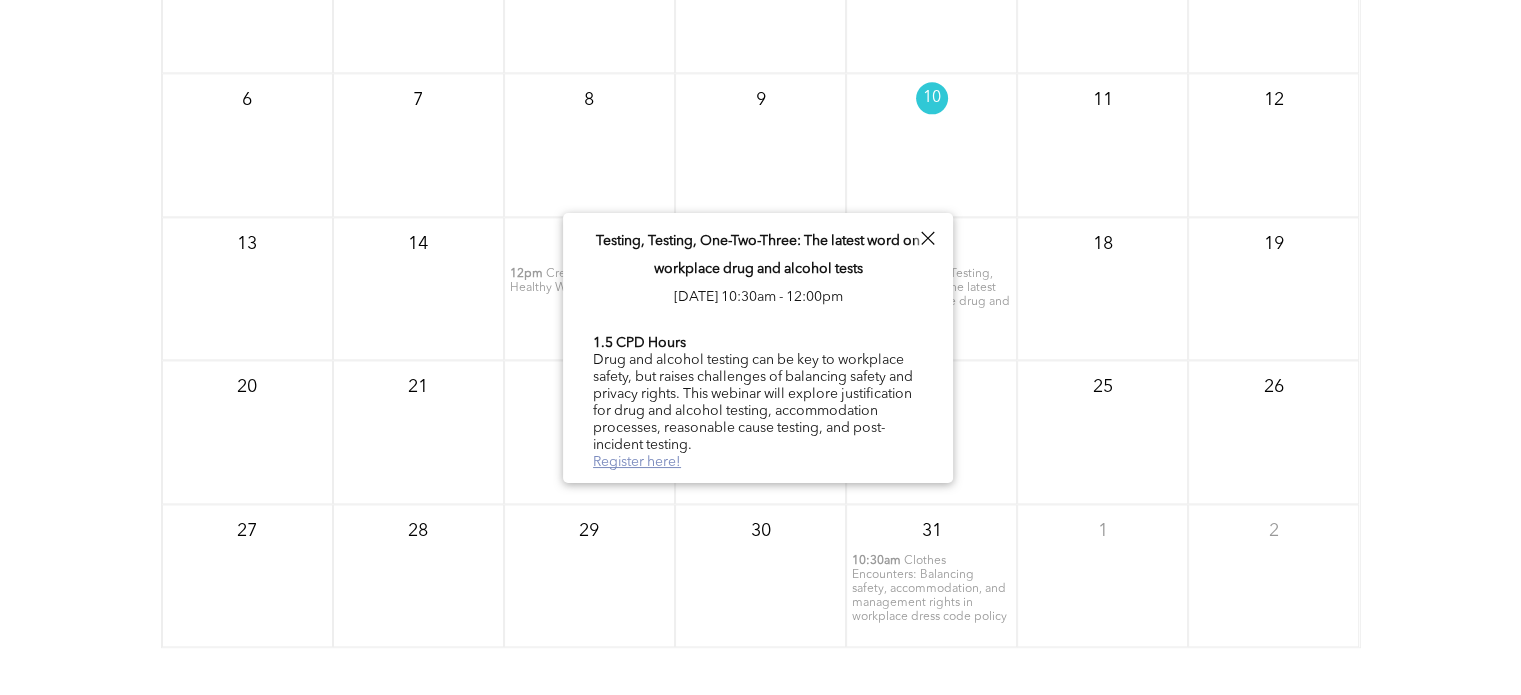 click on "Register here!" at bounding box center (637, 462) 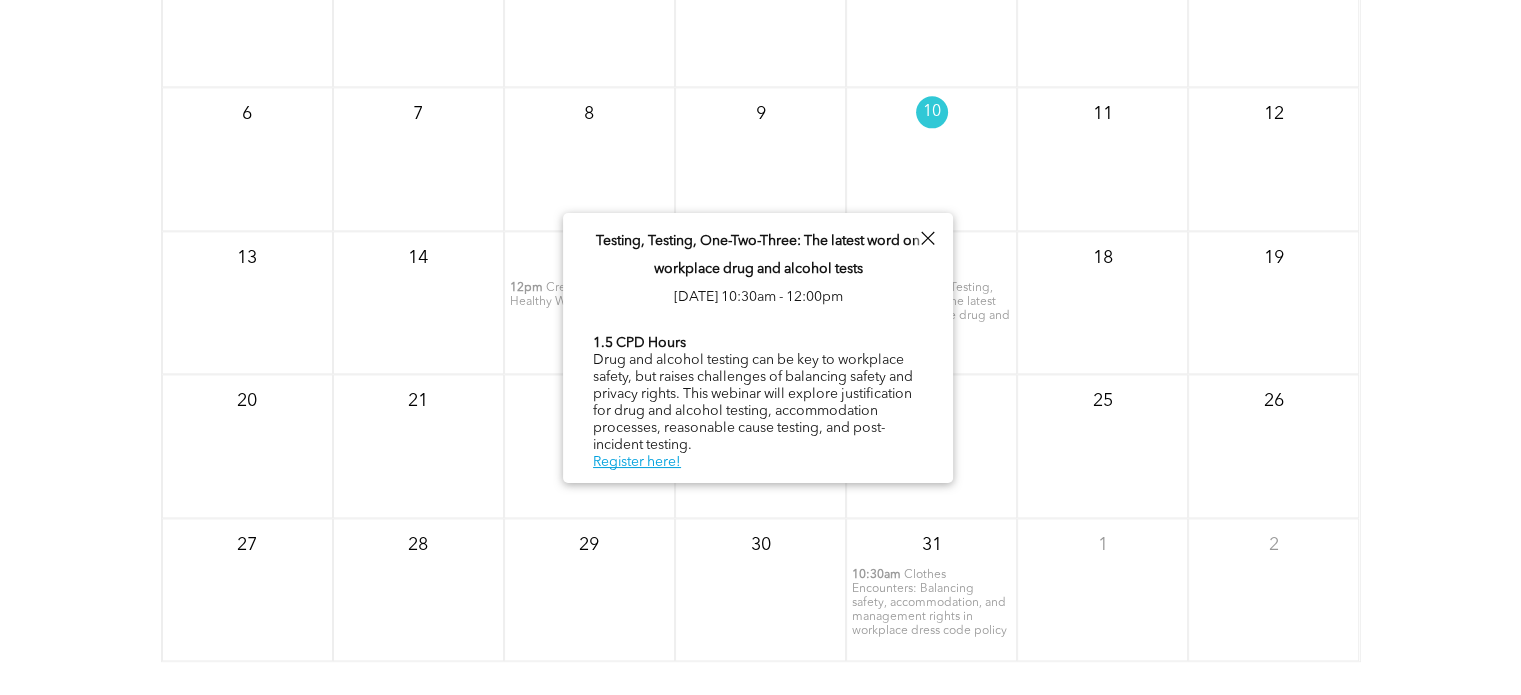 scroll, scrollTop: 2600, scrollLeft: 0, axis: vertical 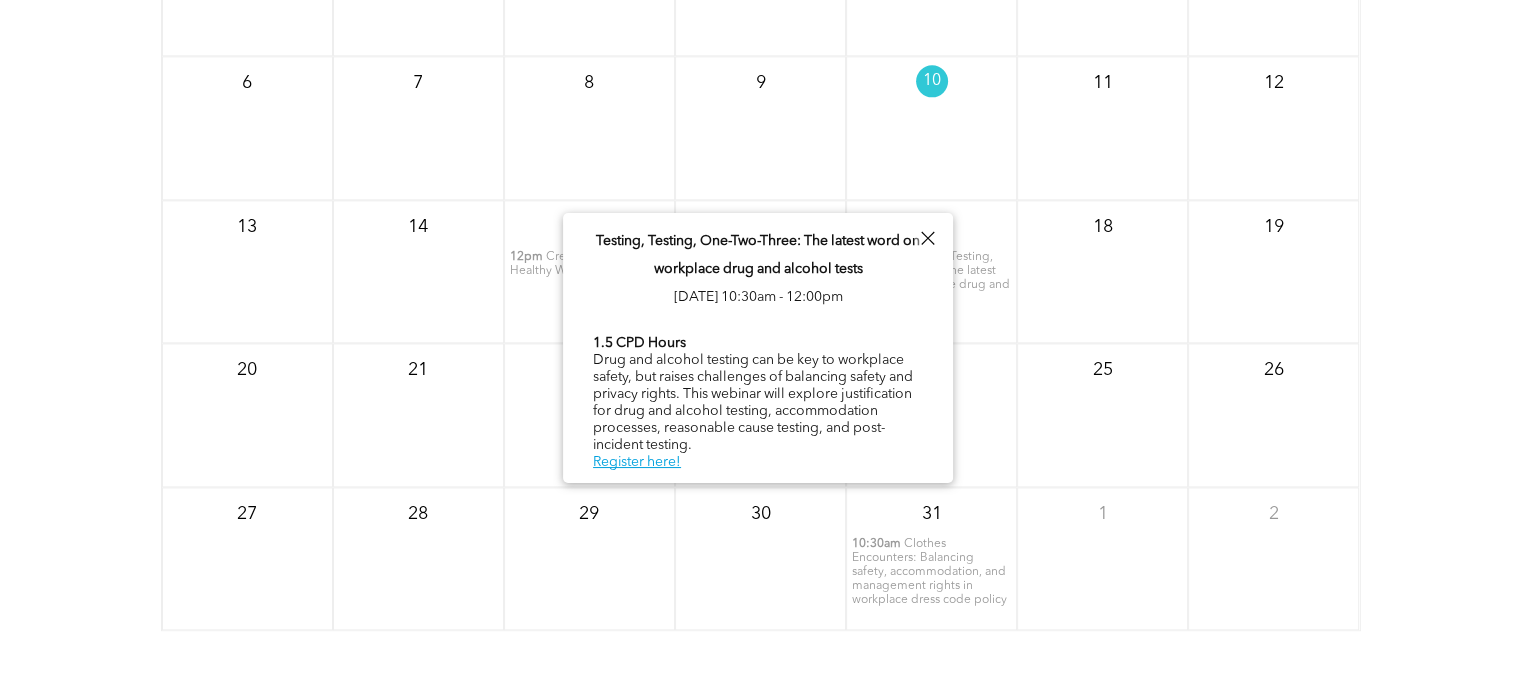 click on "Clothes Encounters: Balancing safety, accommodation, and management rights in workplace dress code policy" at bounding box center (929, 572) 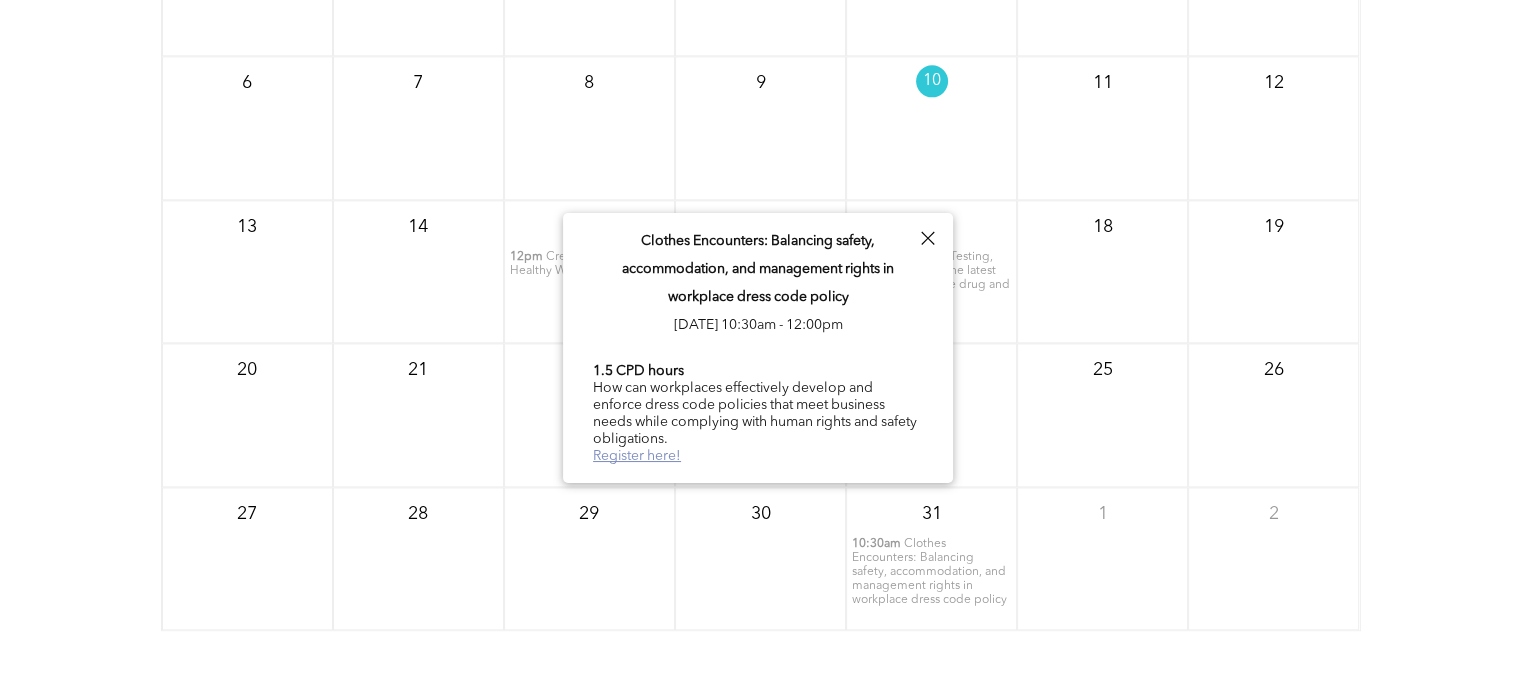 click on "Register here!" at bounding box center [637, 456] 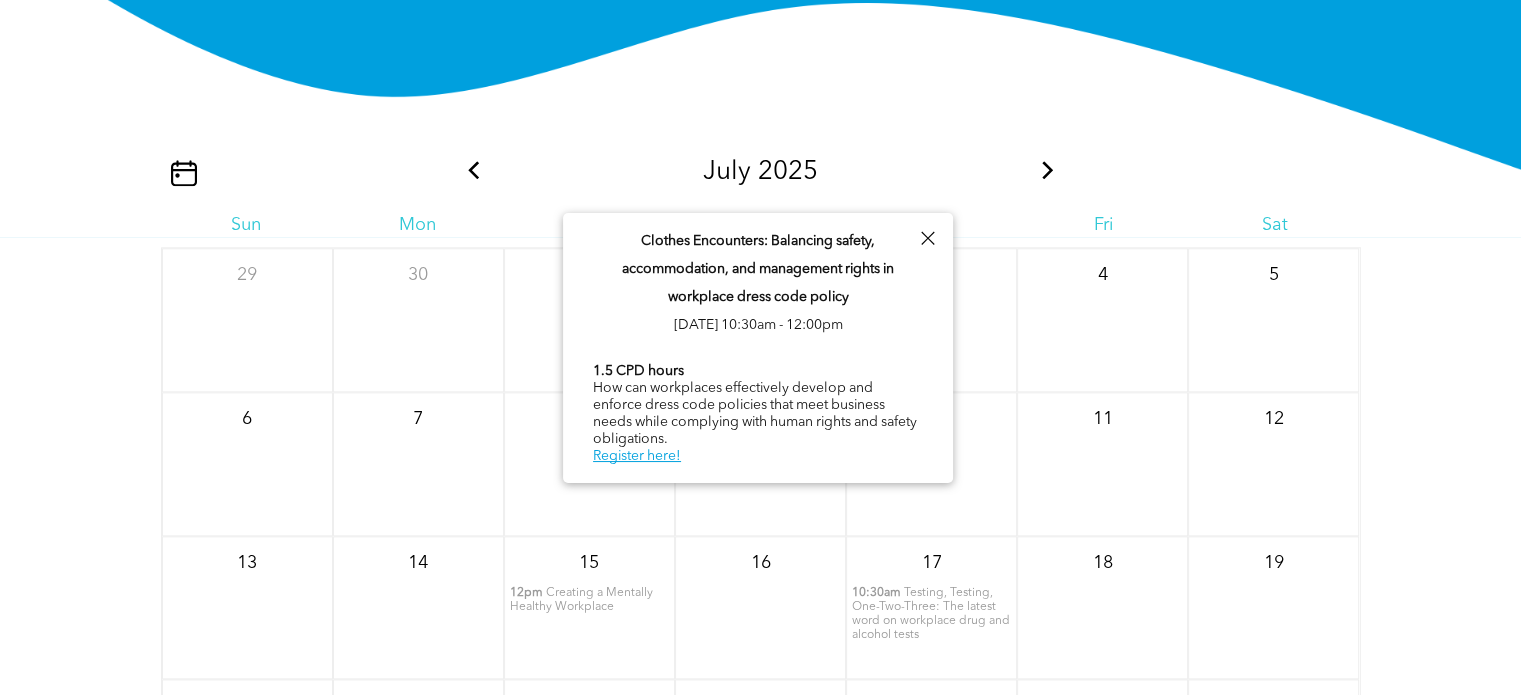 scroll, scrollTop: 2261, scrollLeft: 0, axis: vertical 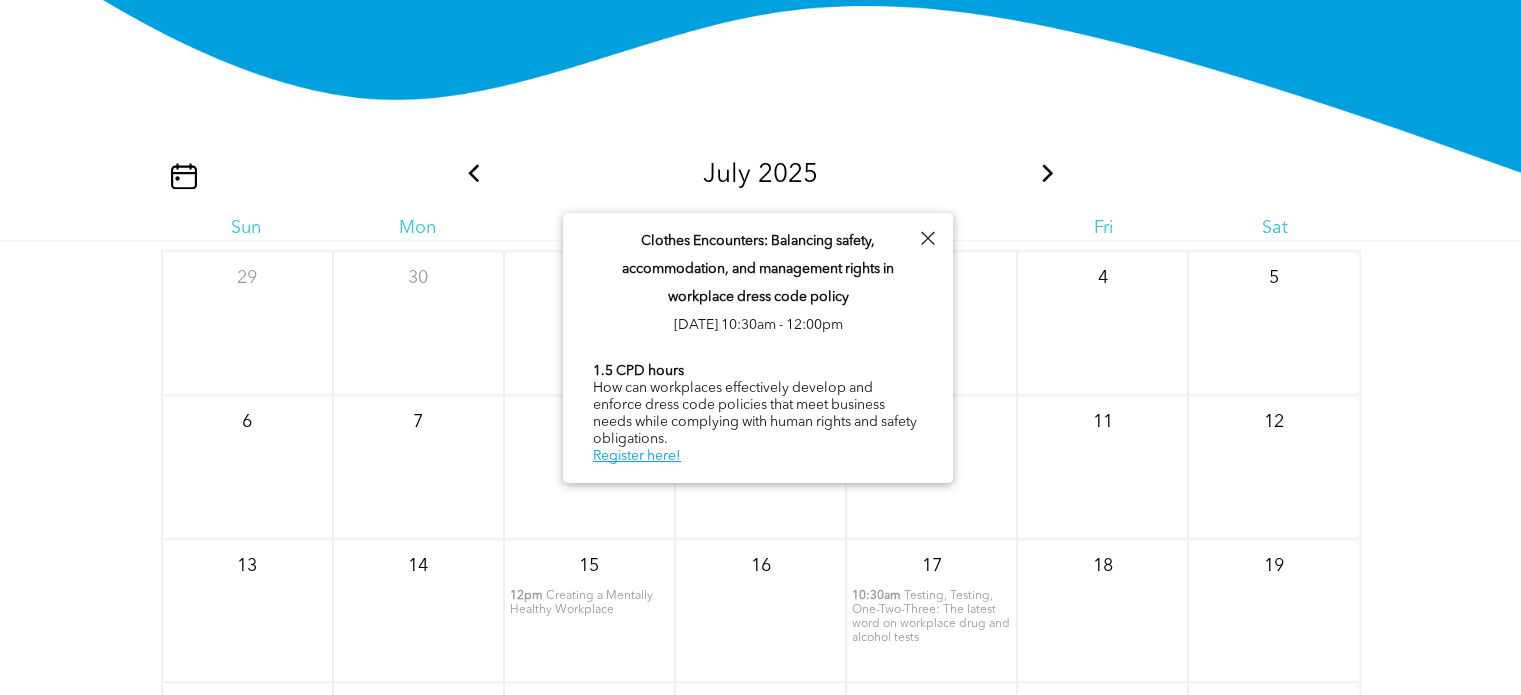 click 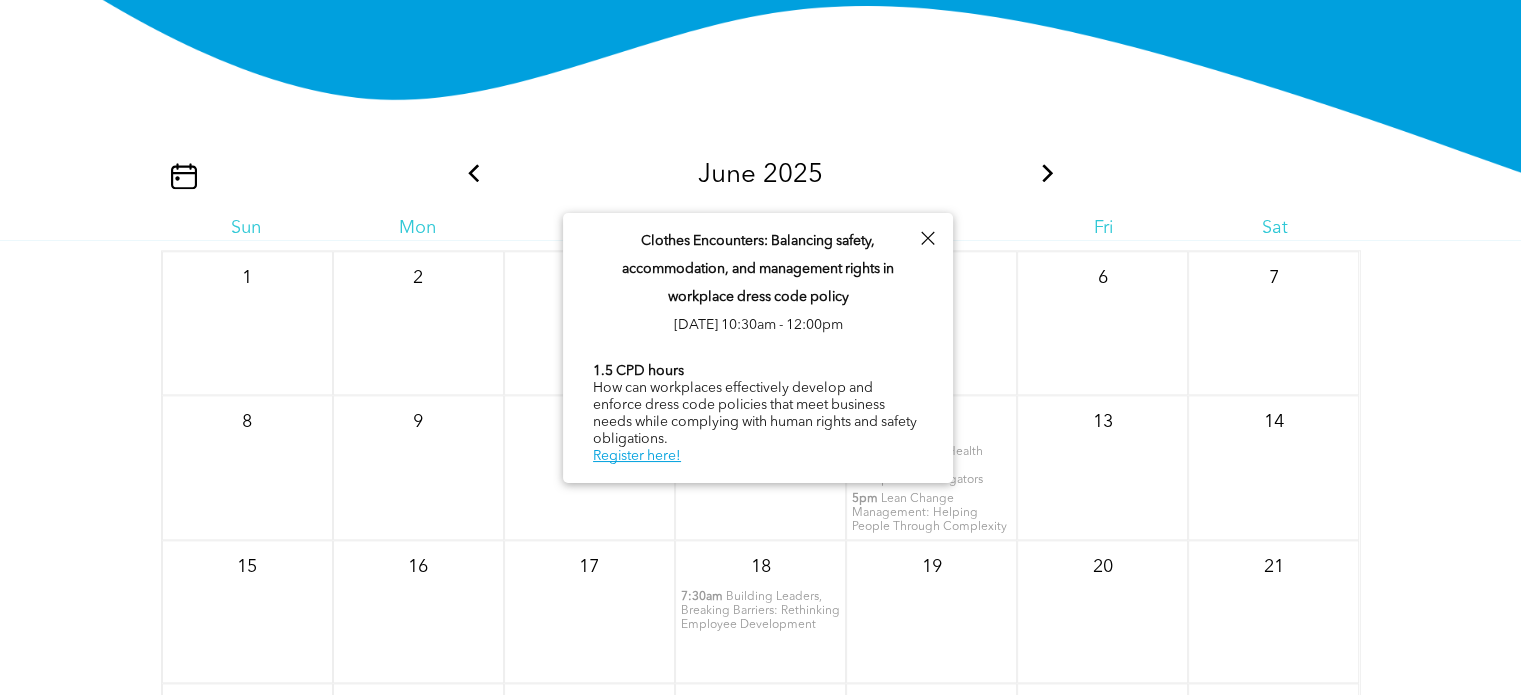 click 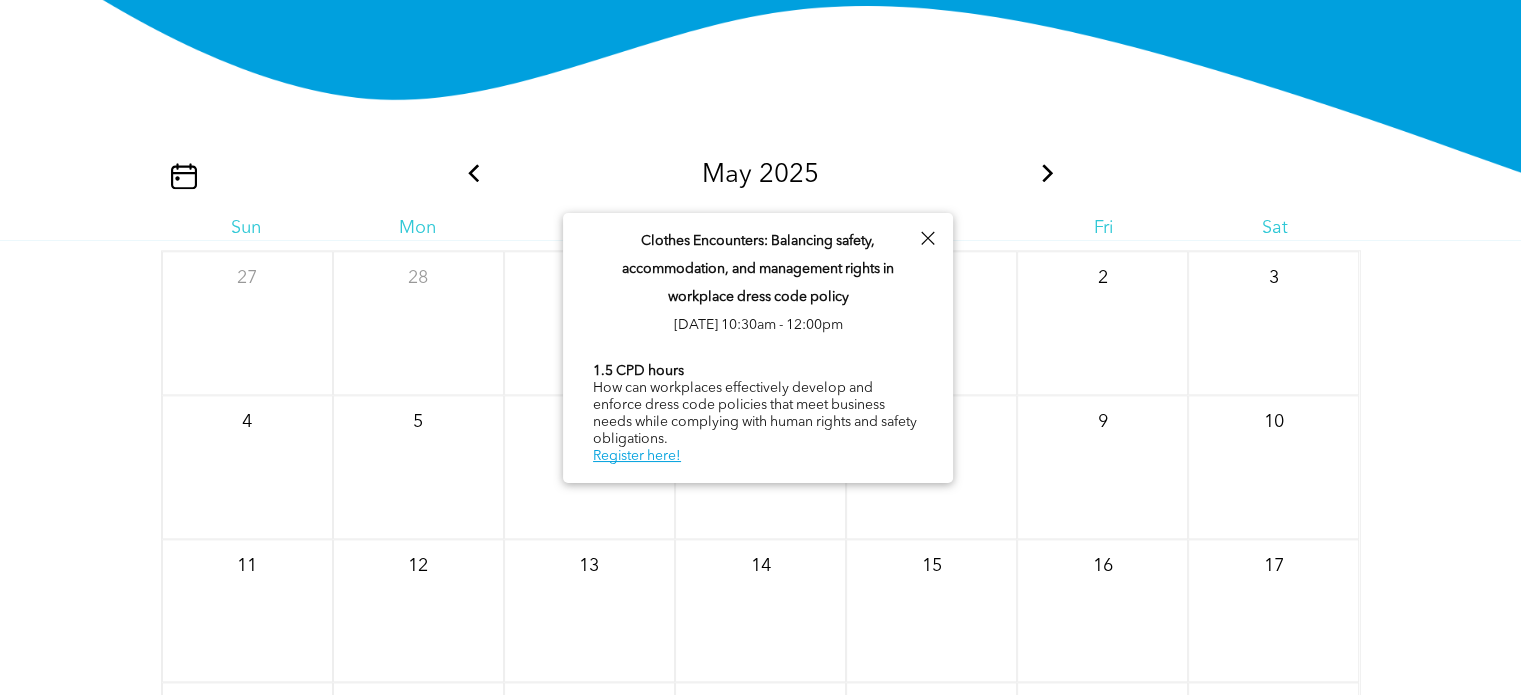 click 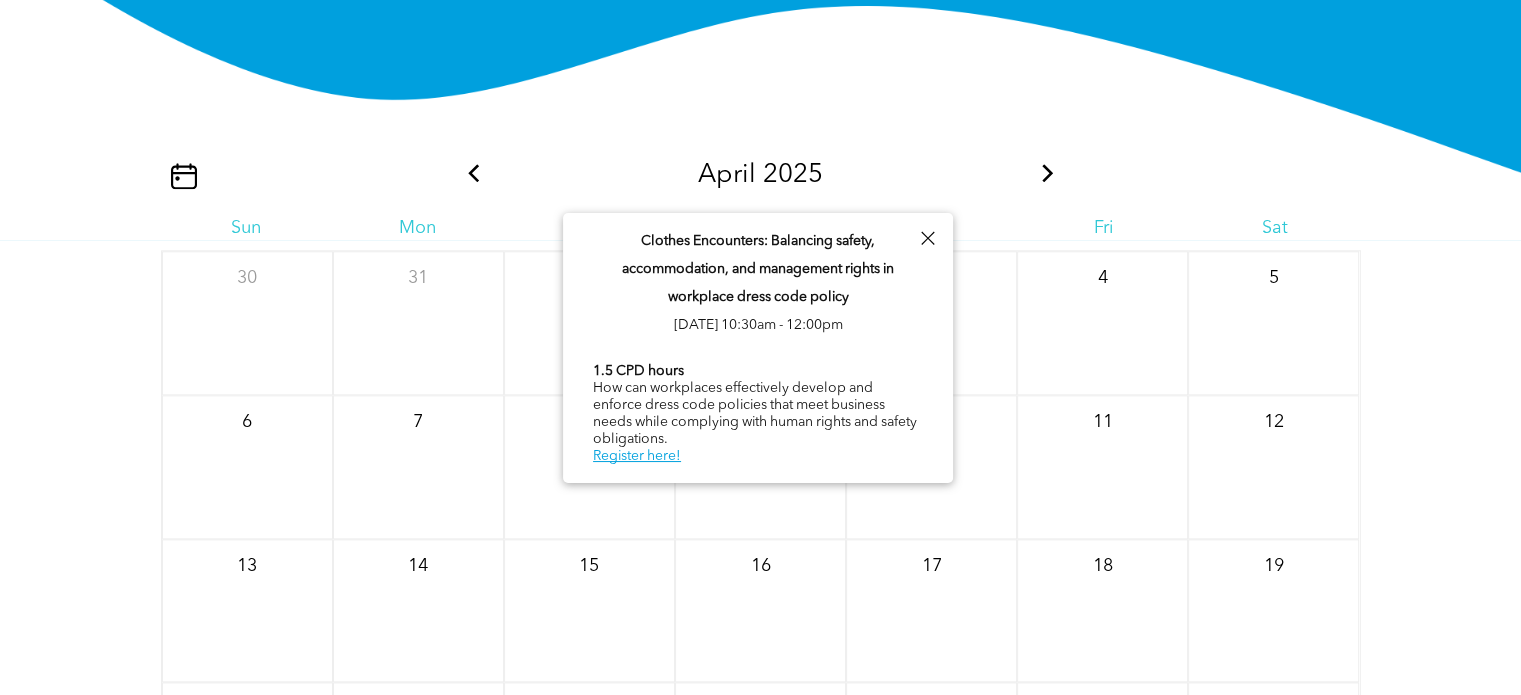click 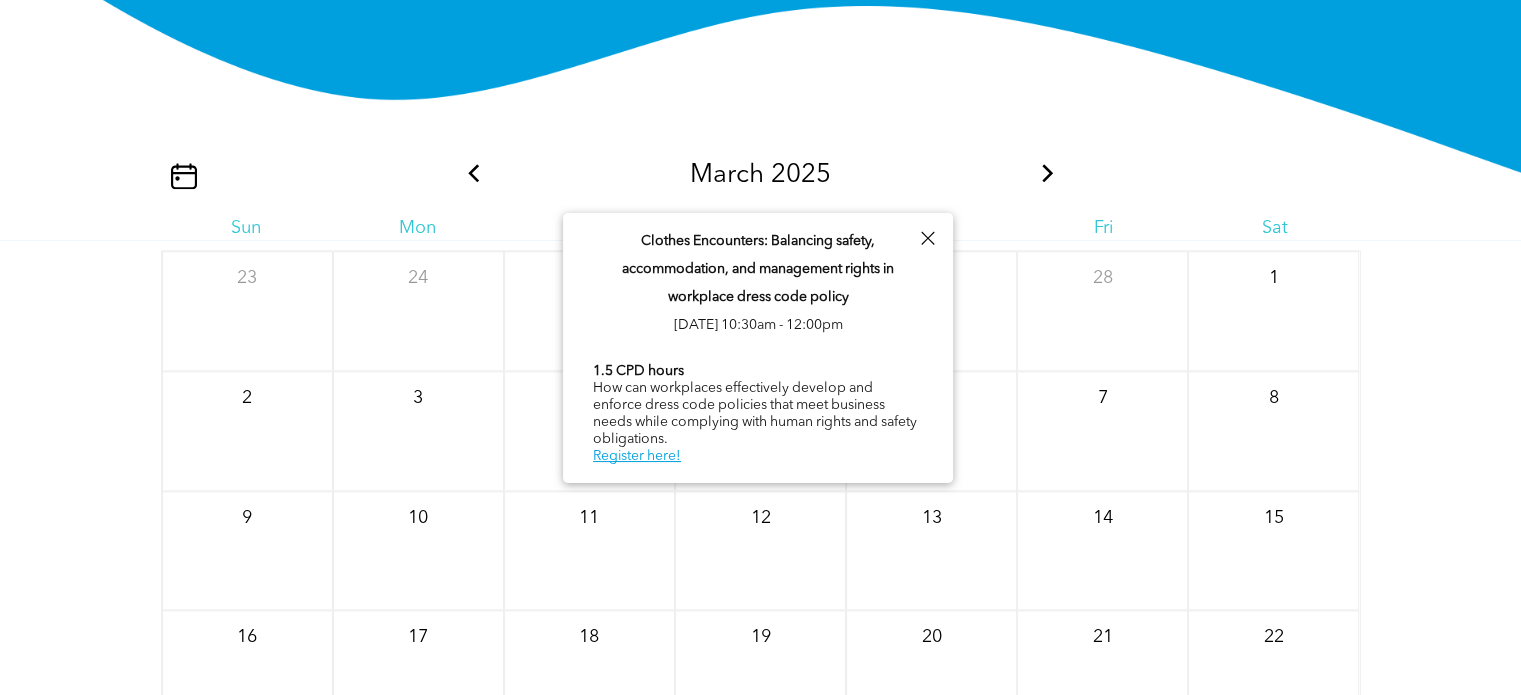 click 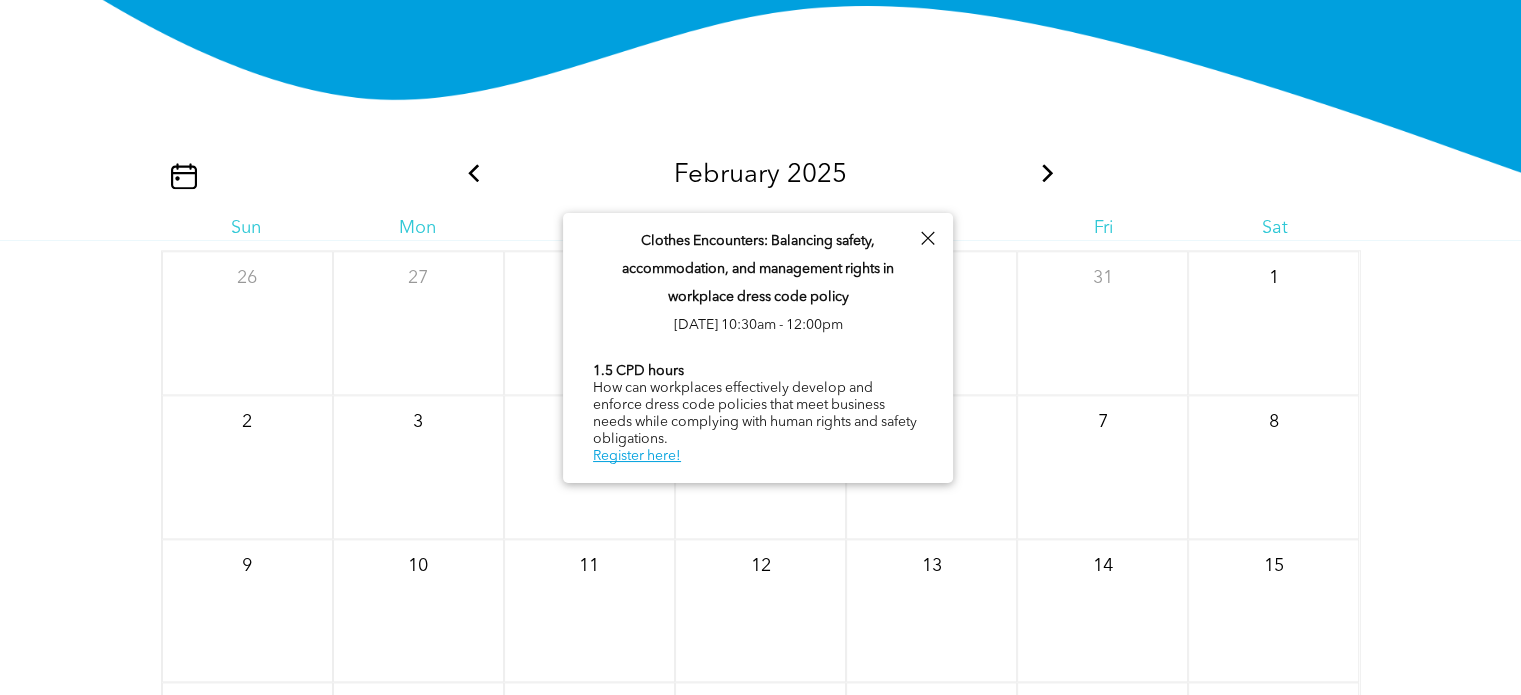 click at bounding box center (927, 238) 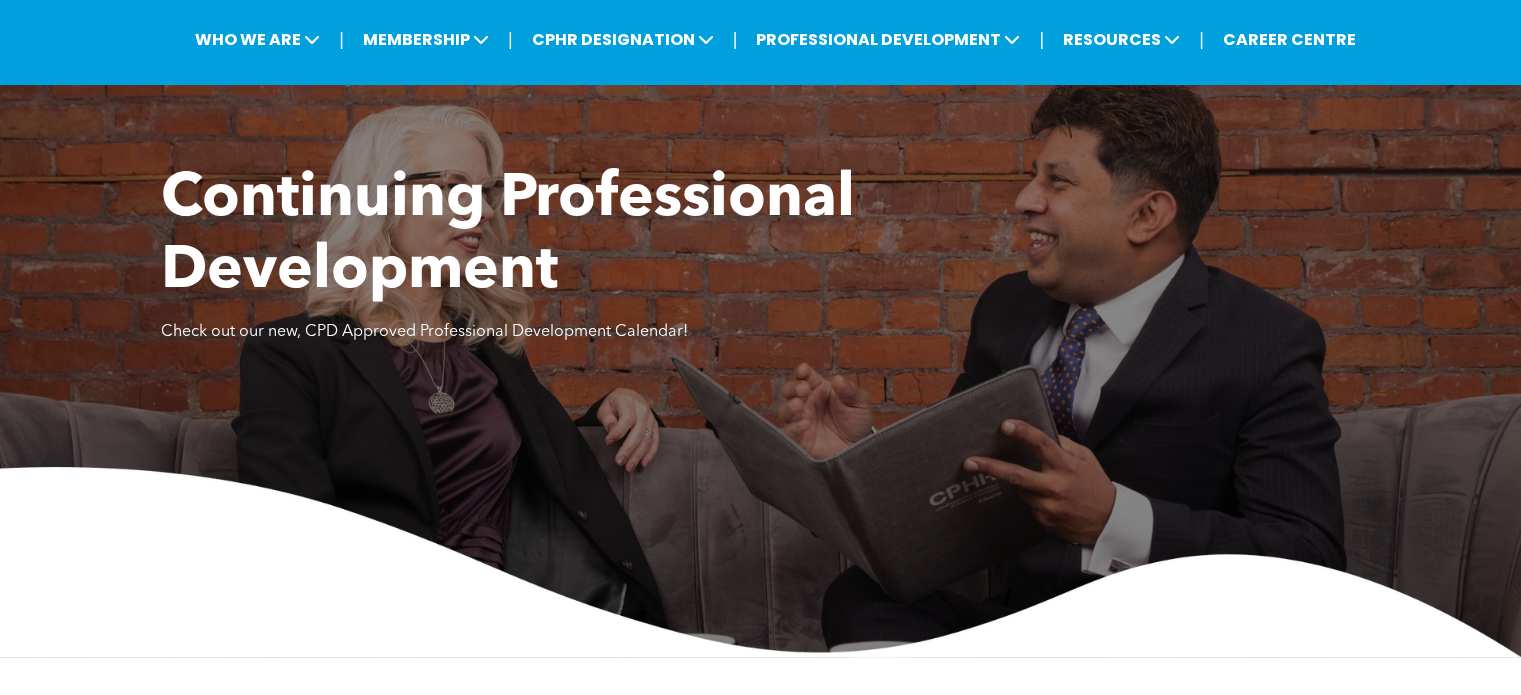 scroll, scrollTop: 0, scrollLeft: 0, axis: both 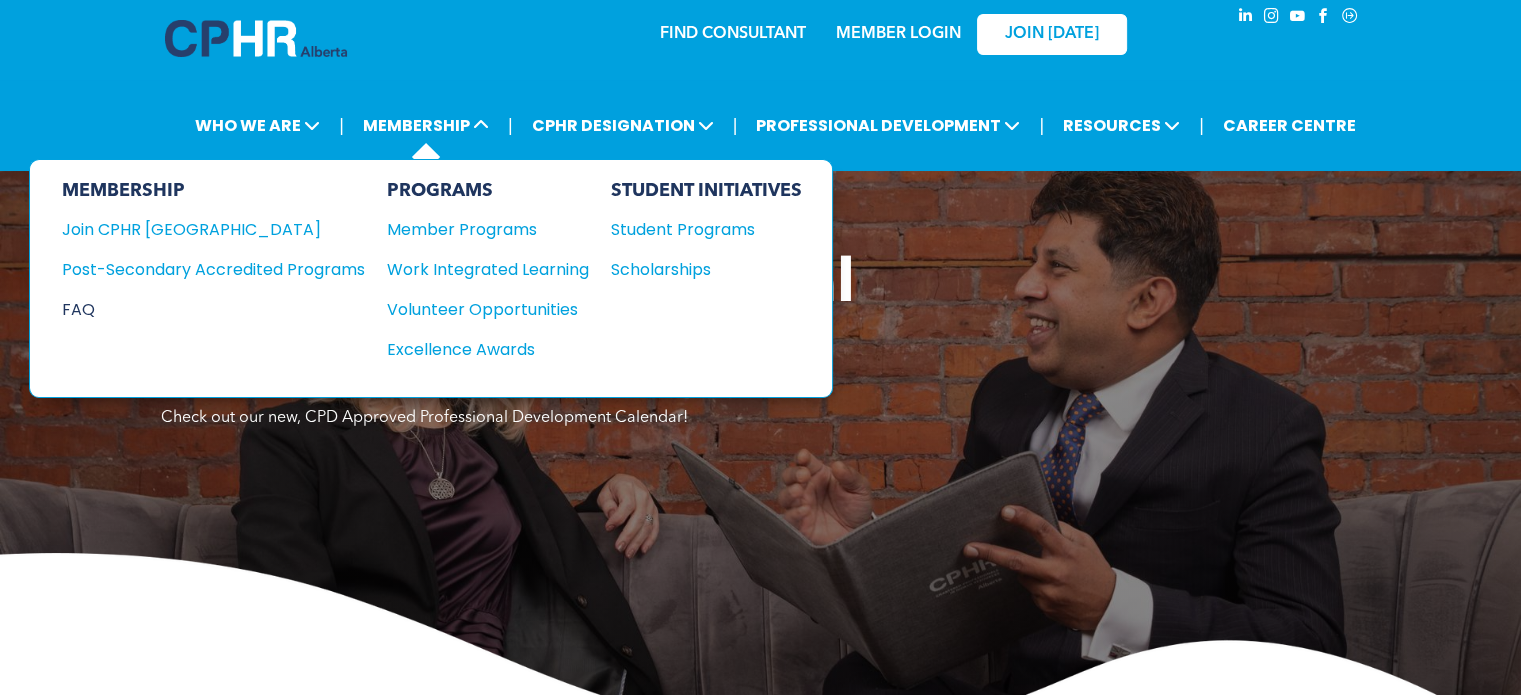 click on "FAQ" at bounding box center [198, 309] 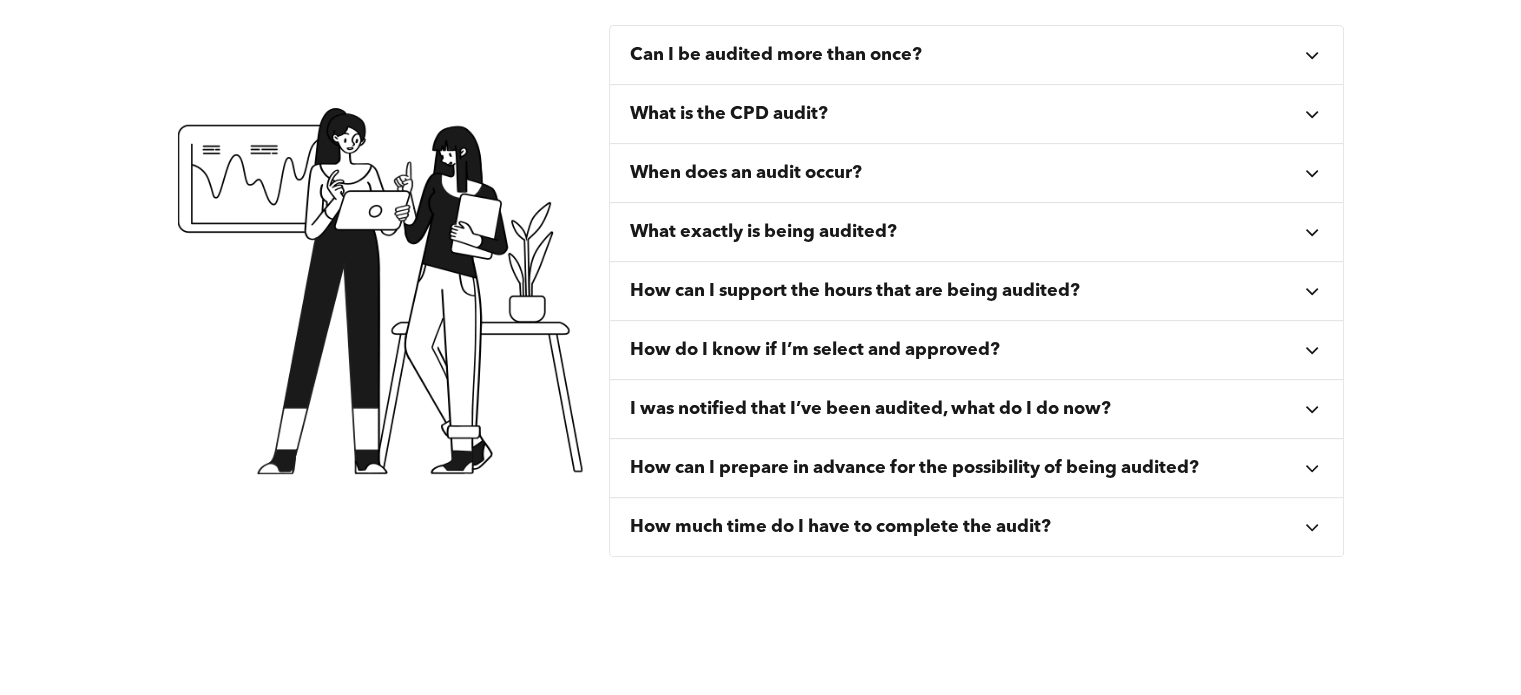 scroll, scrollTop: 800, scrollLeft: 0, axis: vertical 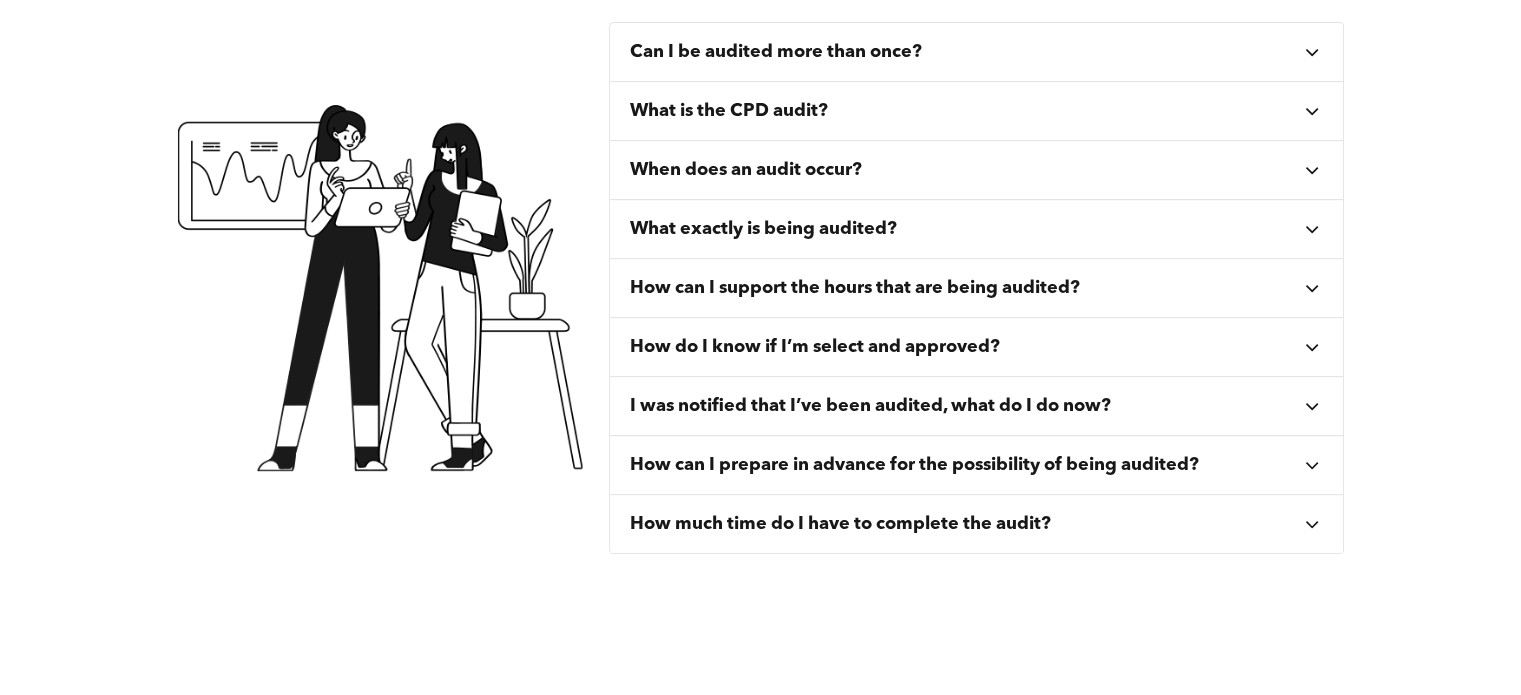 click 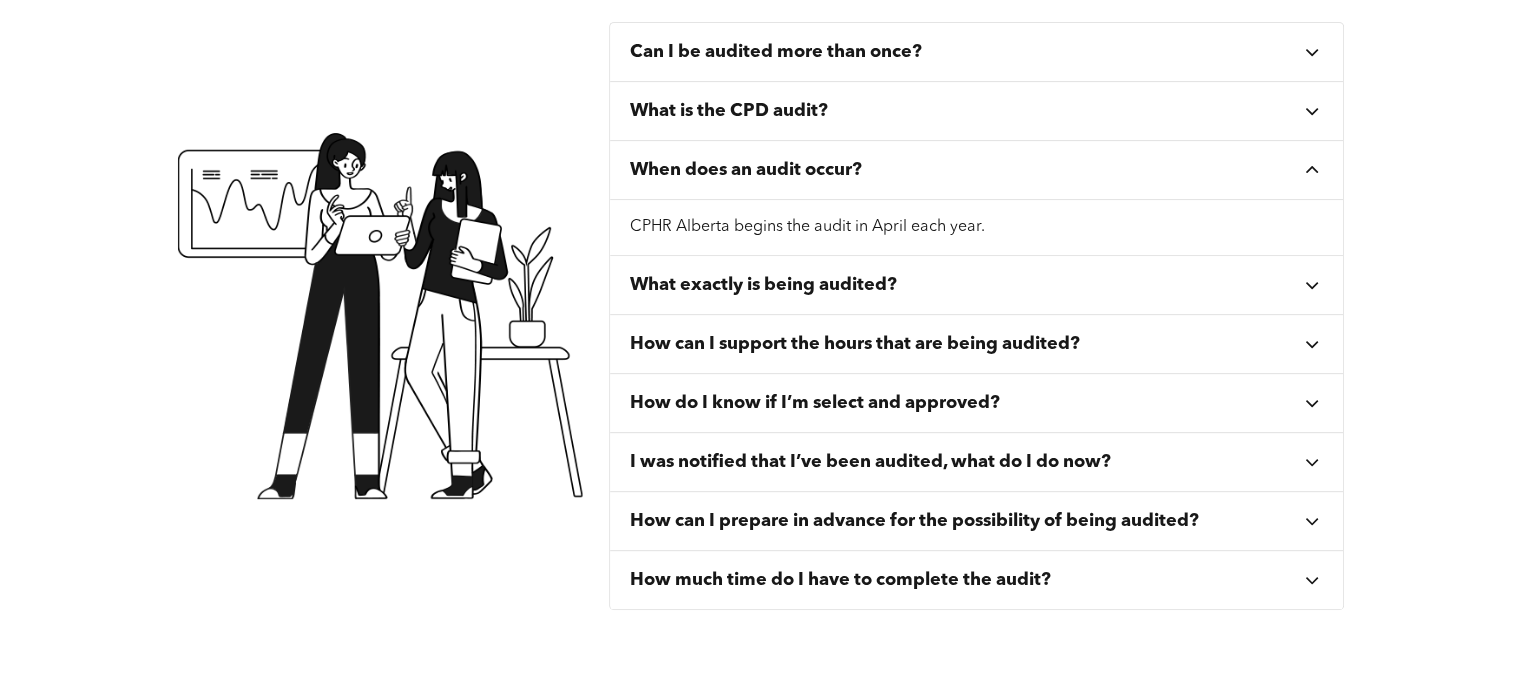 click 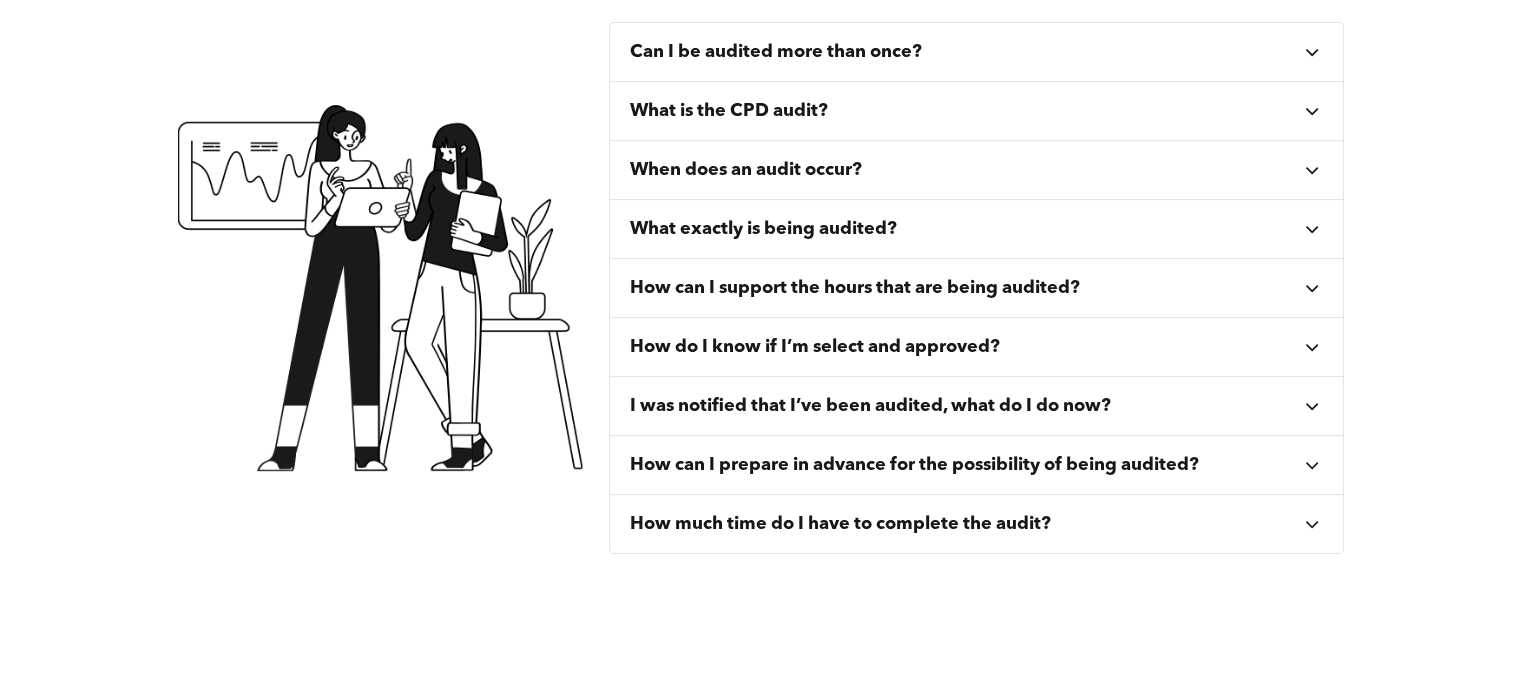 click 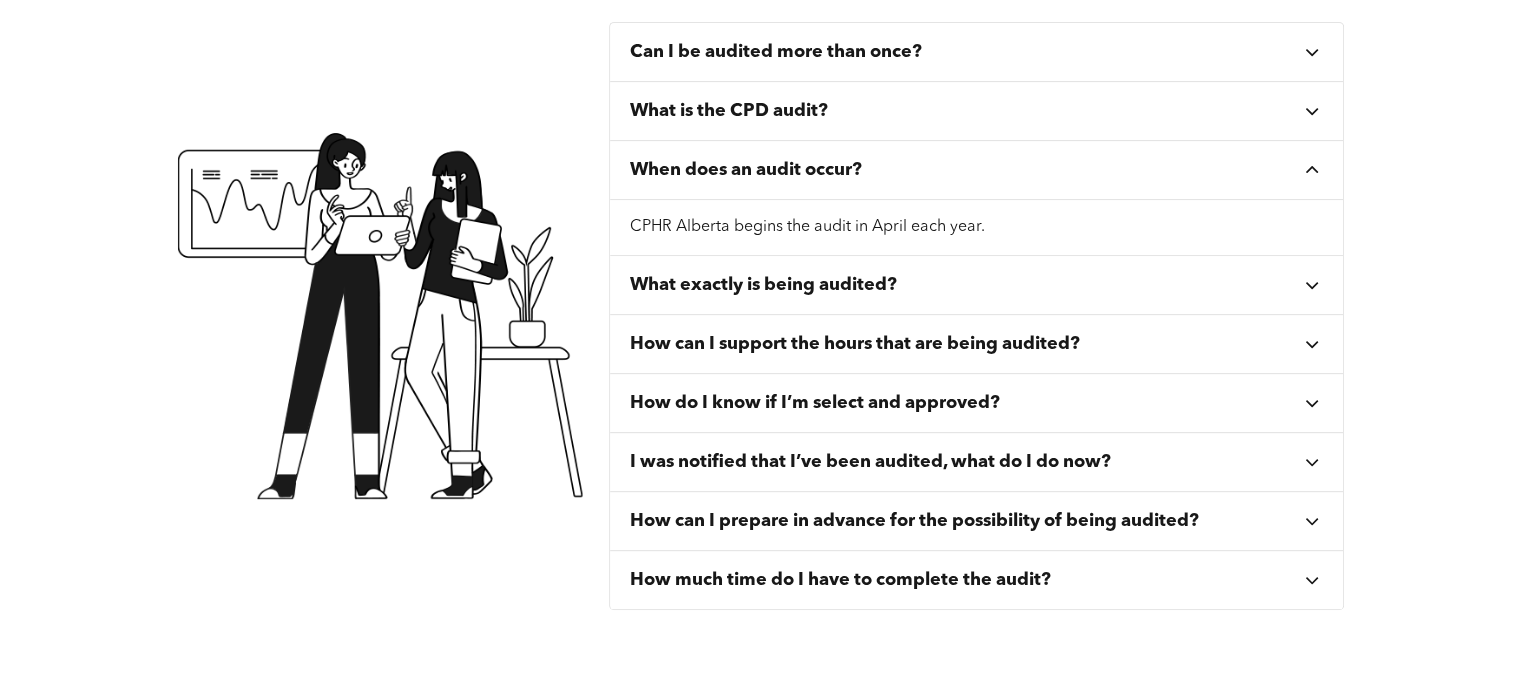 click 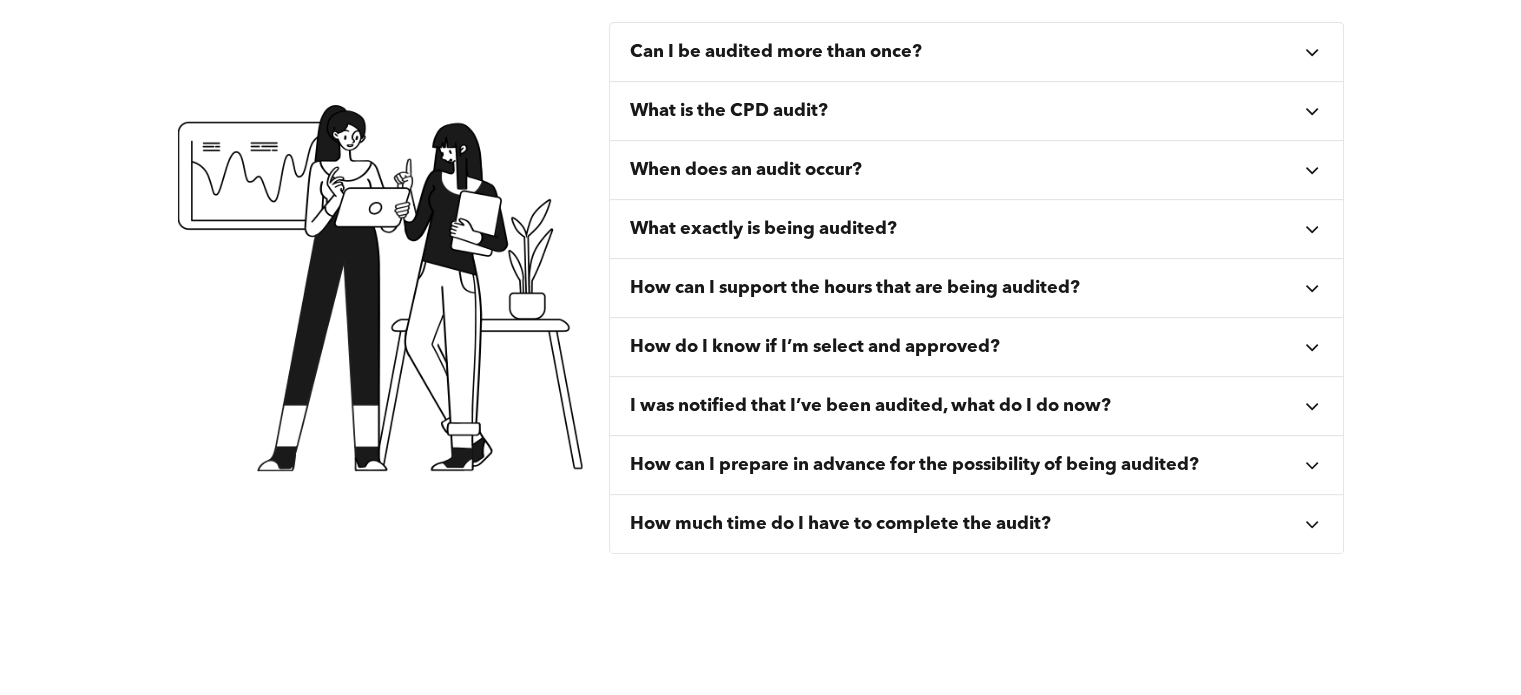 click 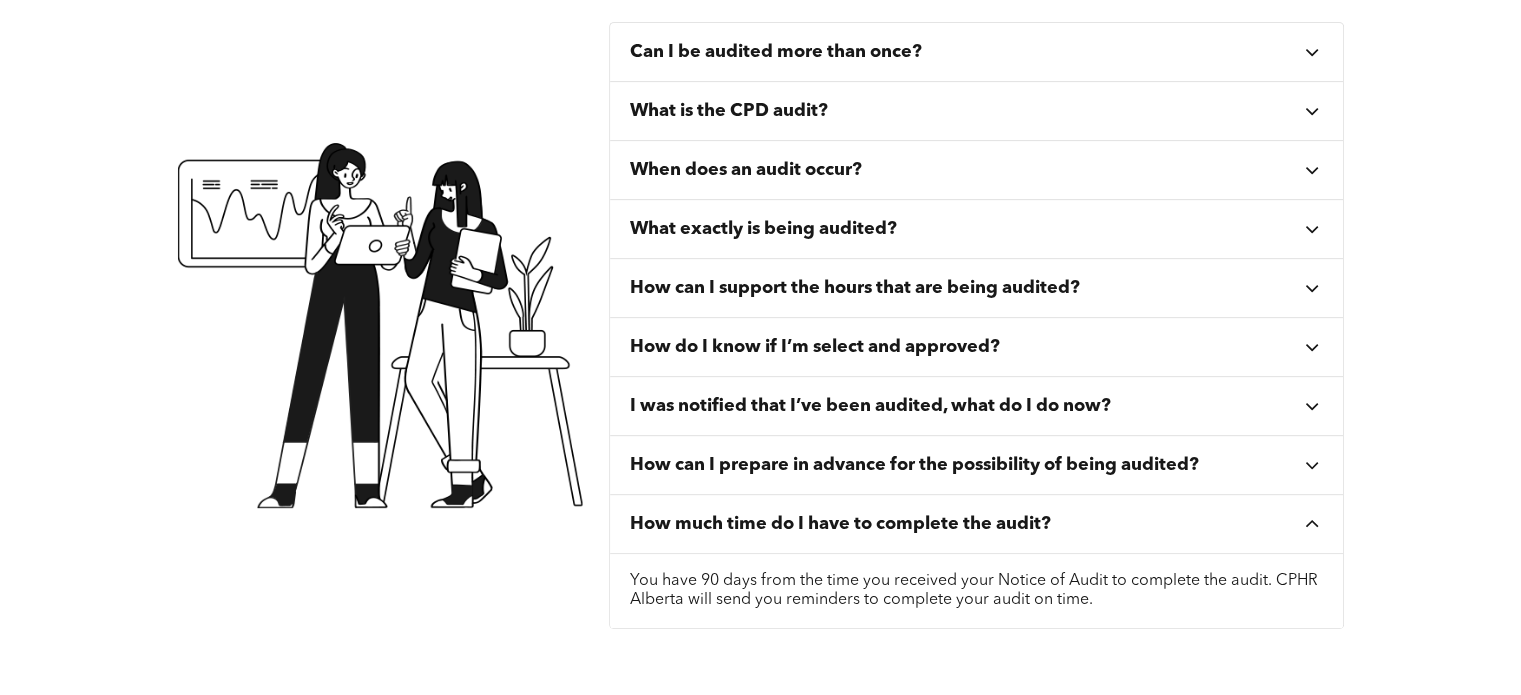 click 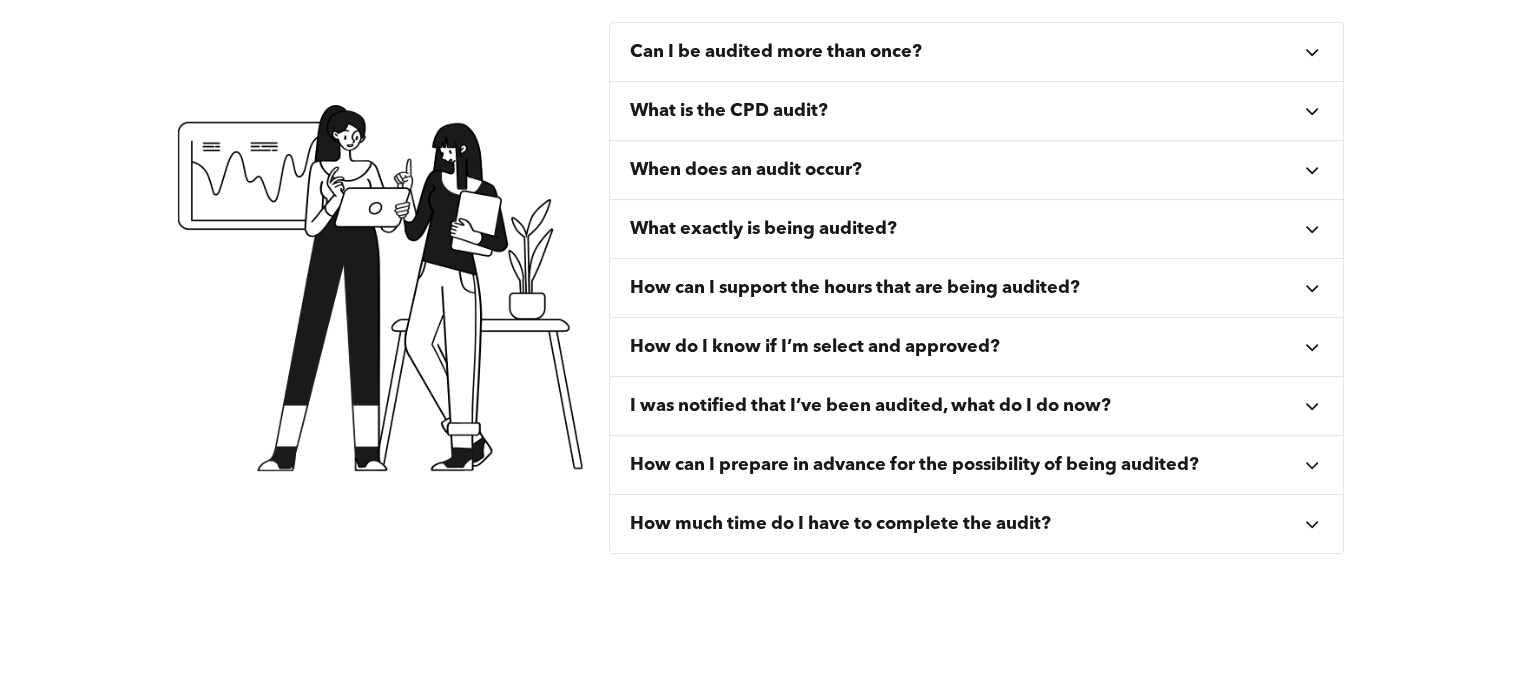 click 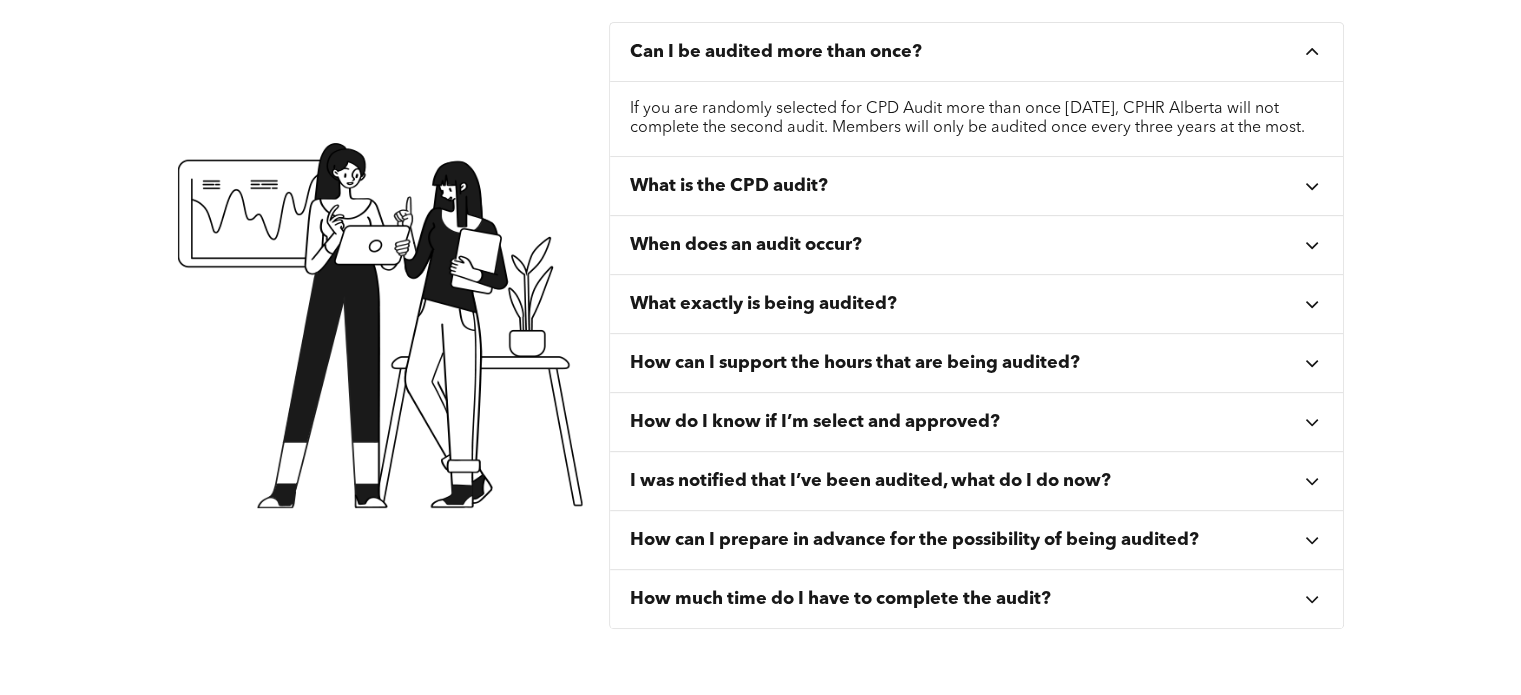 click 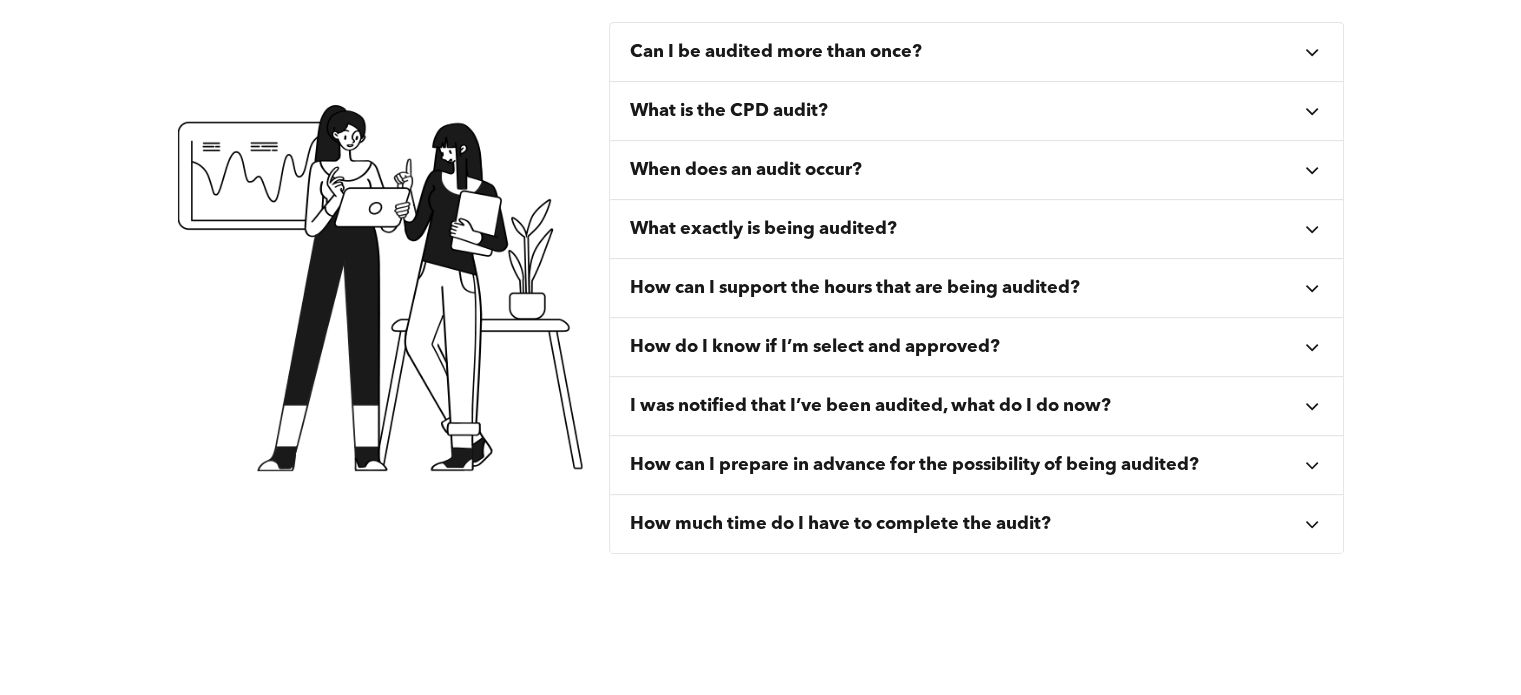 click 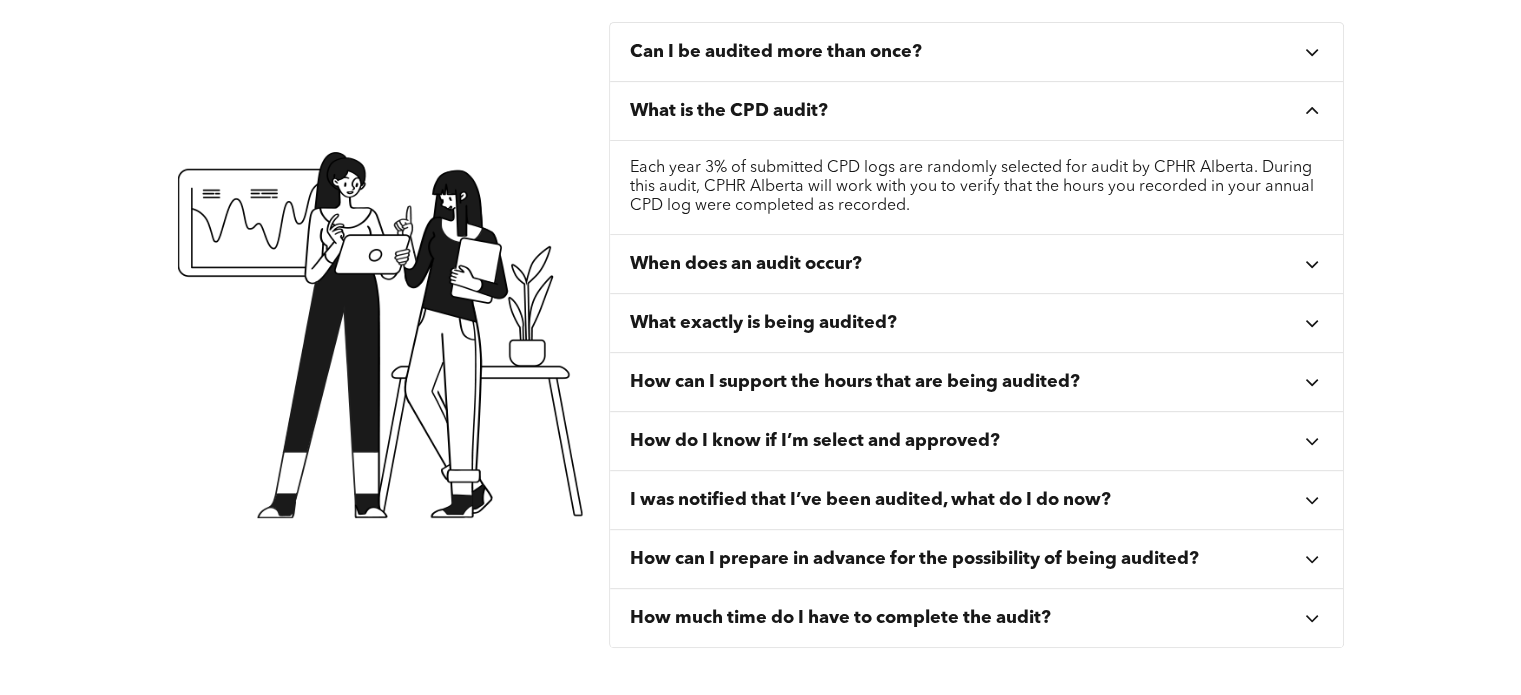 click 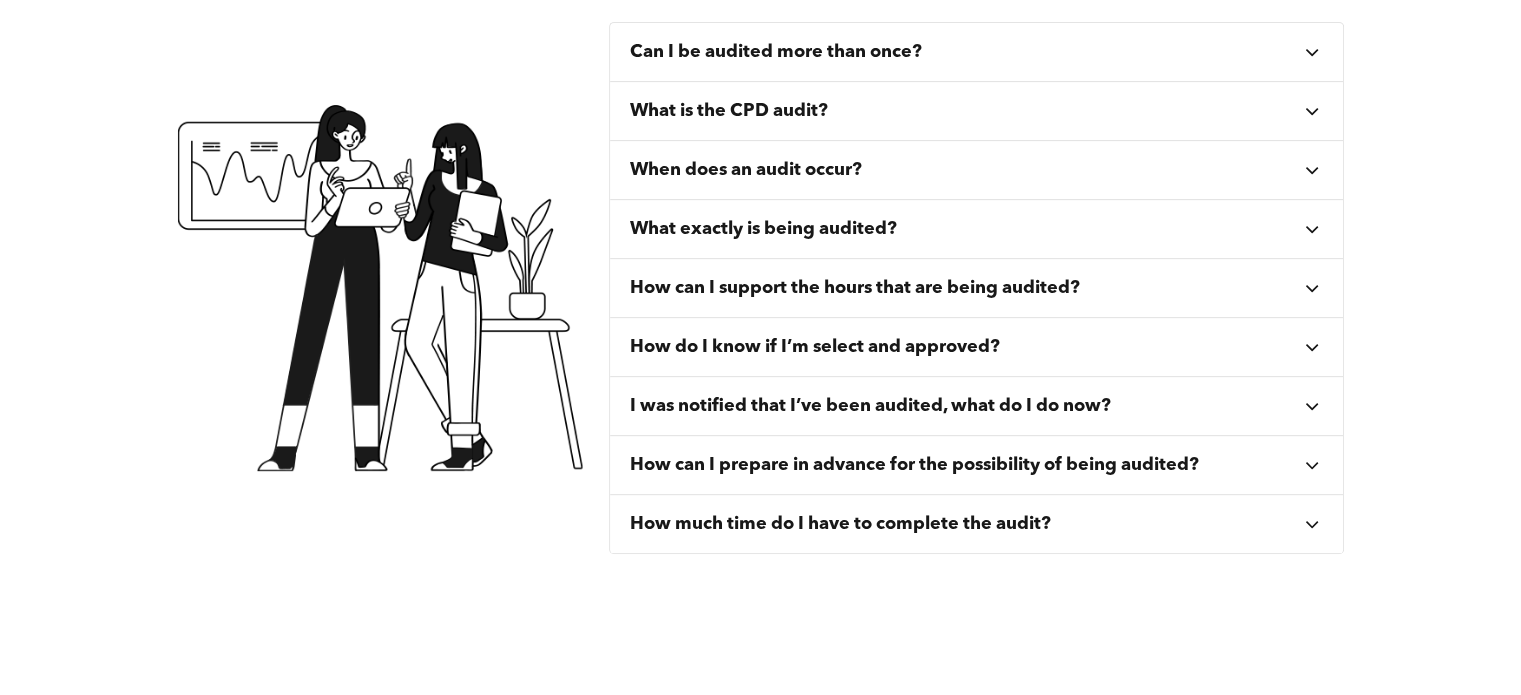 click 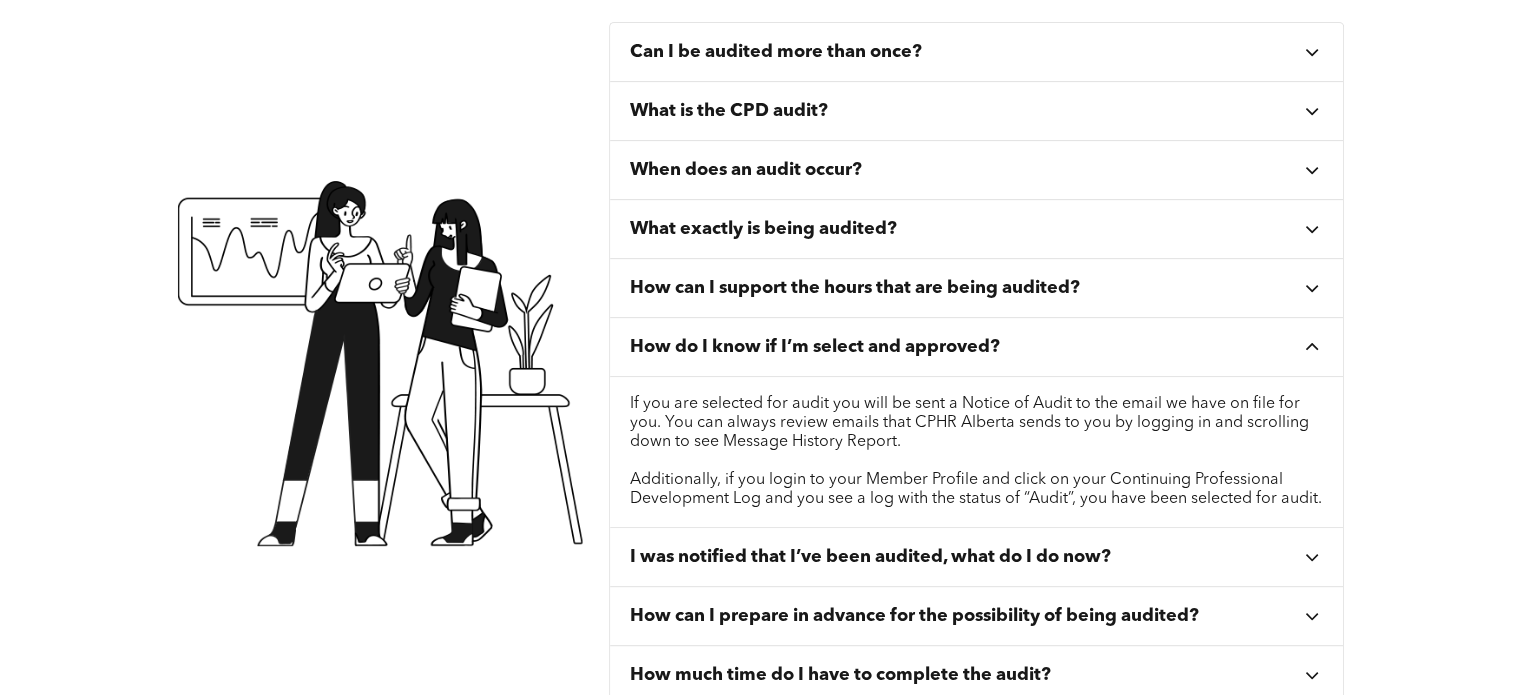 click 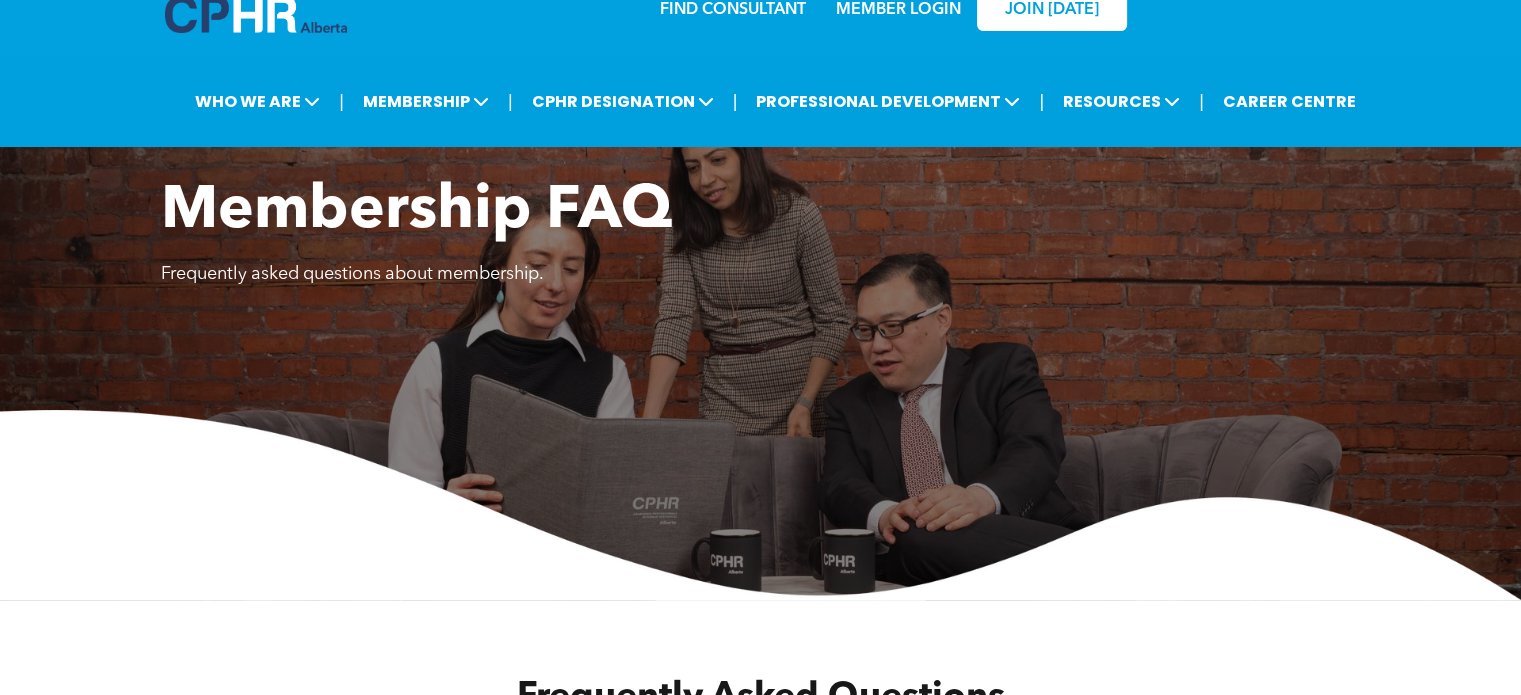 scroll, scrollTop: 0, scrollLeft: 0, axis: both 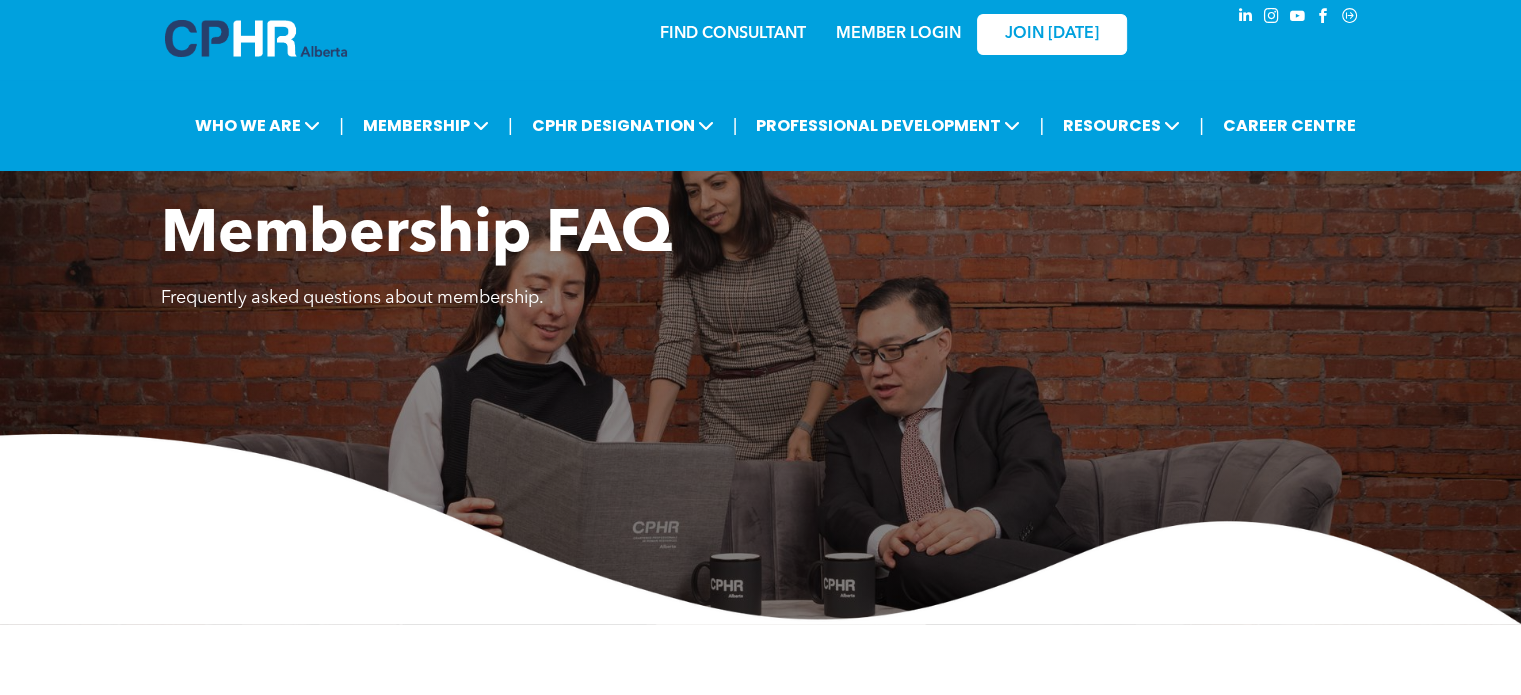click on "﻿MEMBER LOGIN" at bounding box center [898, 34] 